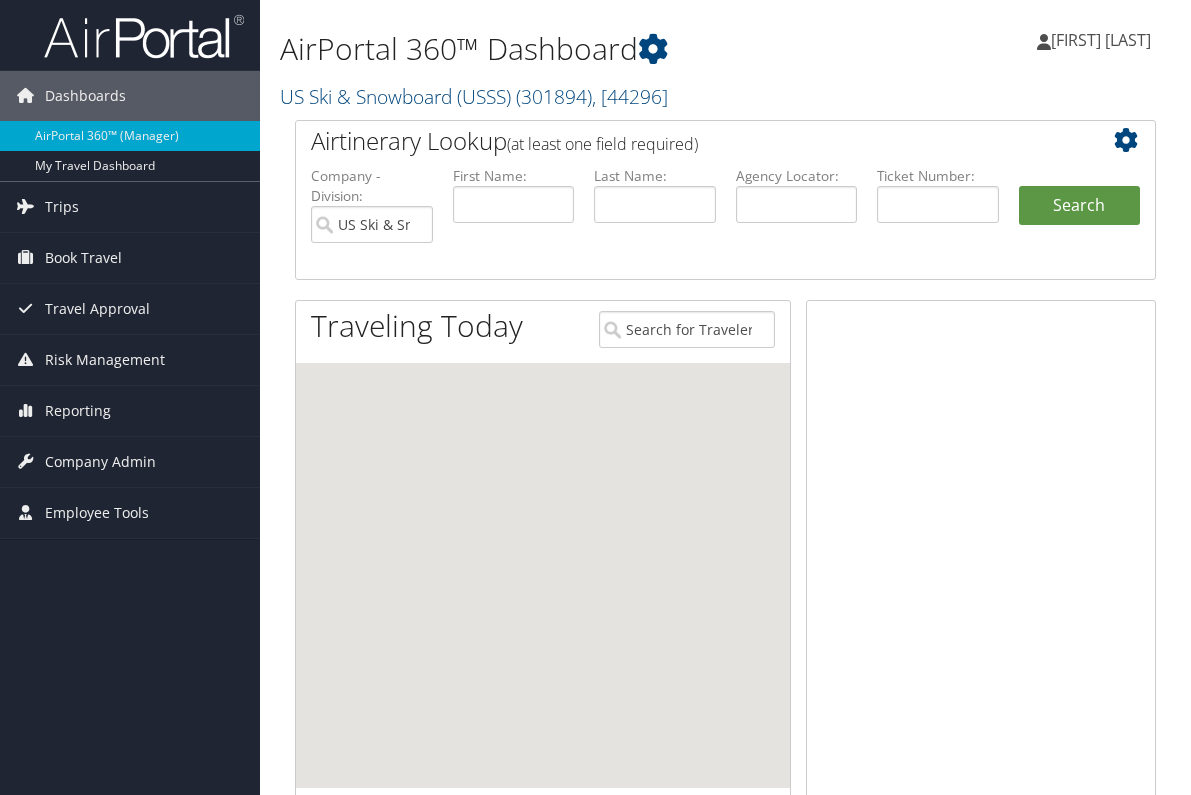 scroll, scrollTop: 0, scrollLeft: 0, axis: both 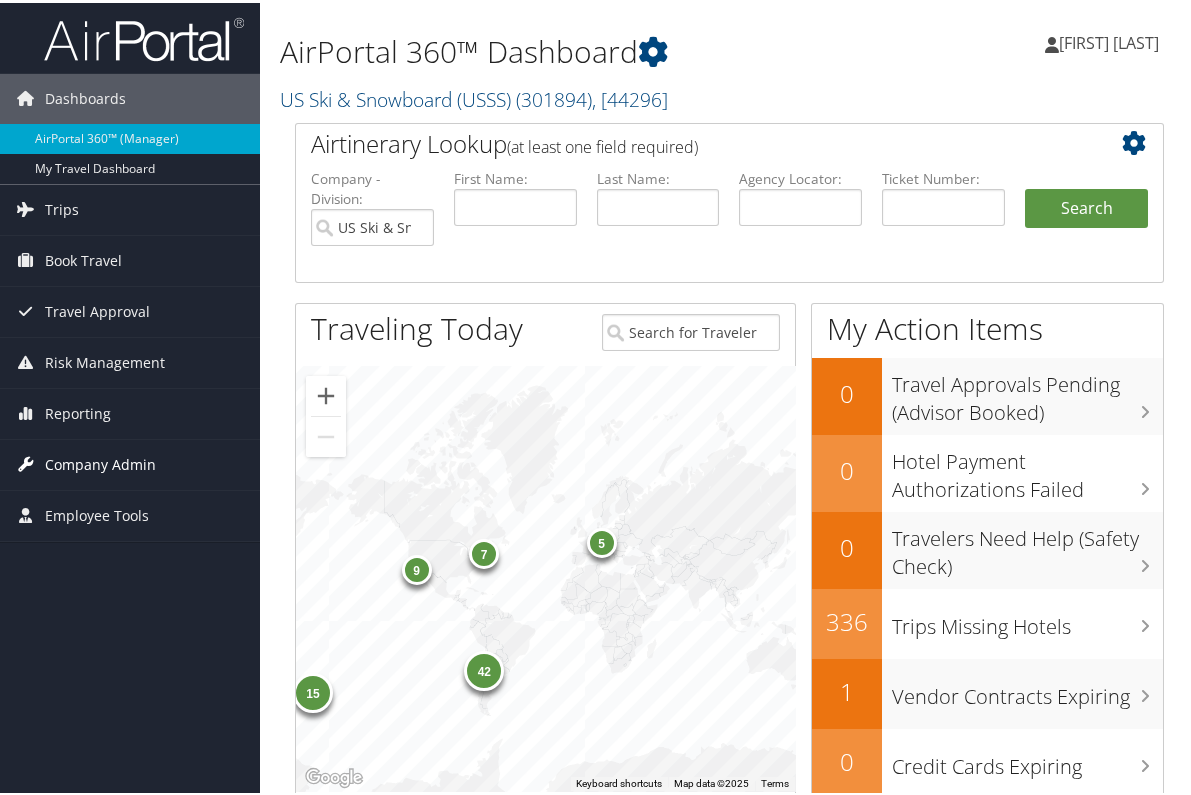 click on "Company Admin" at bounding box center [100, 462] 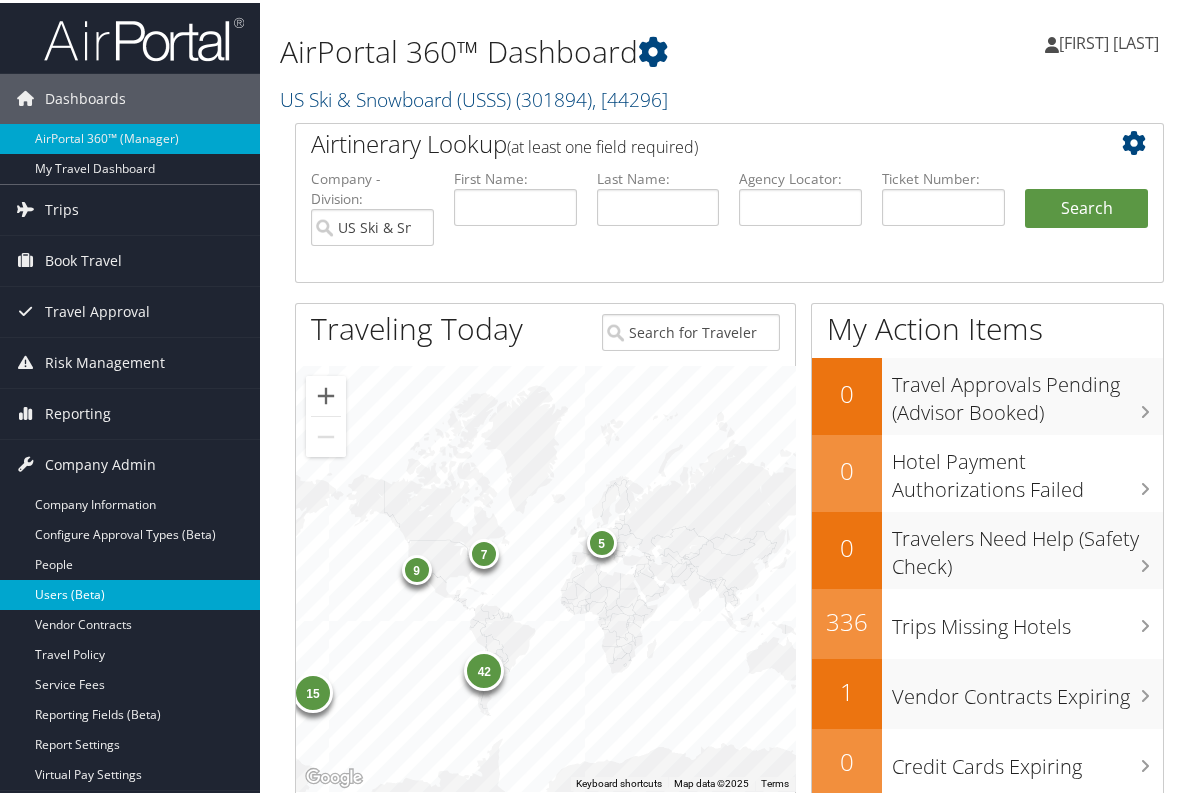 click on "Users (Beta)" at bounding box center (130, 592) 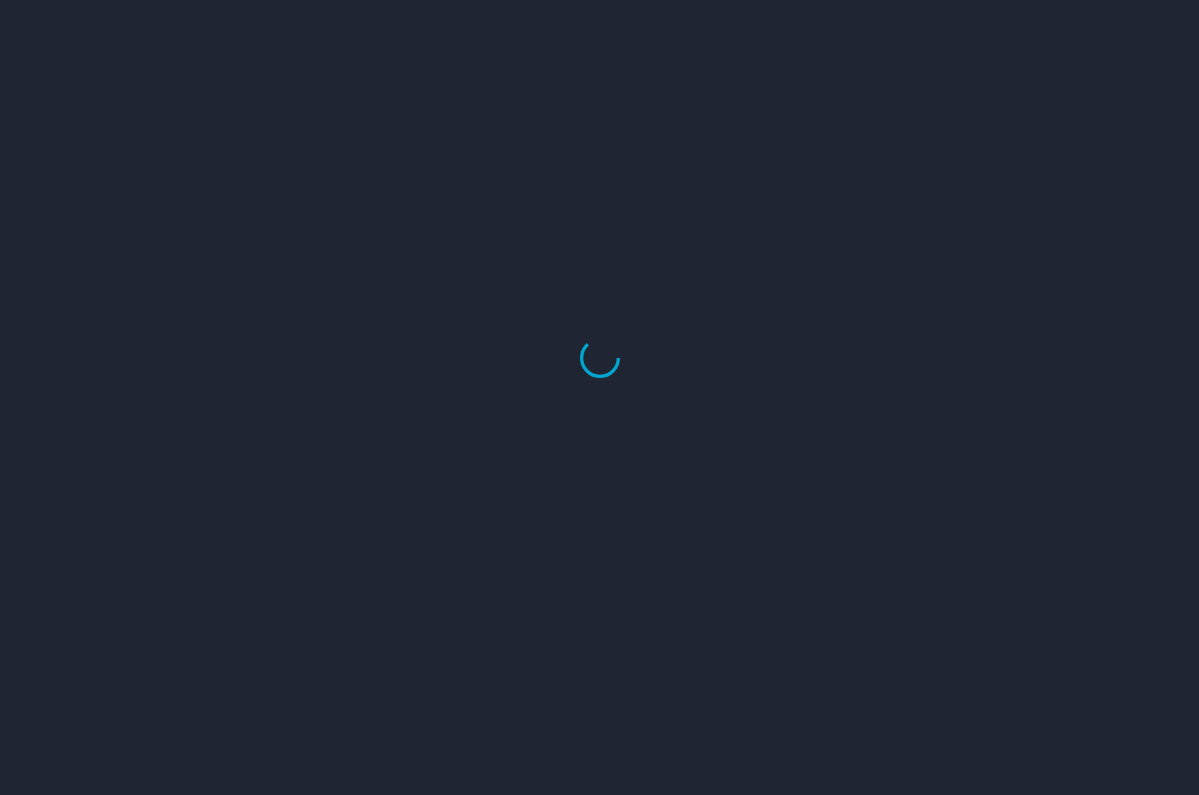 scroll, scrollTop: 0, scrollLeft: 0, axis: both 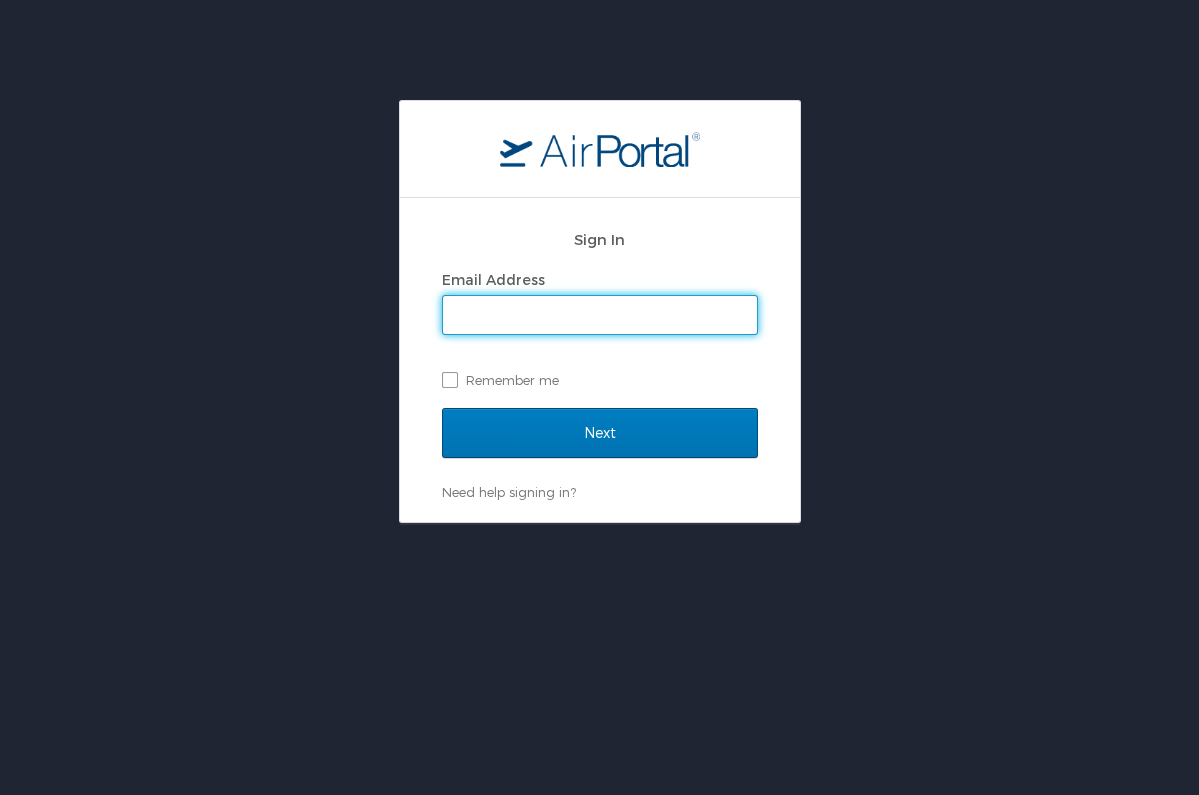 type on "[EMAIL]" 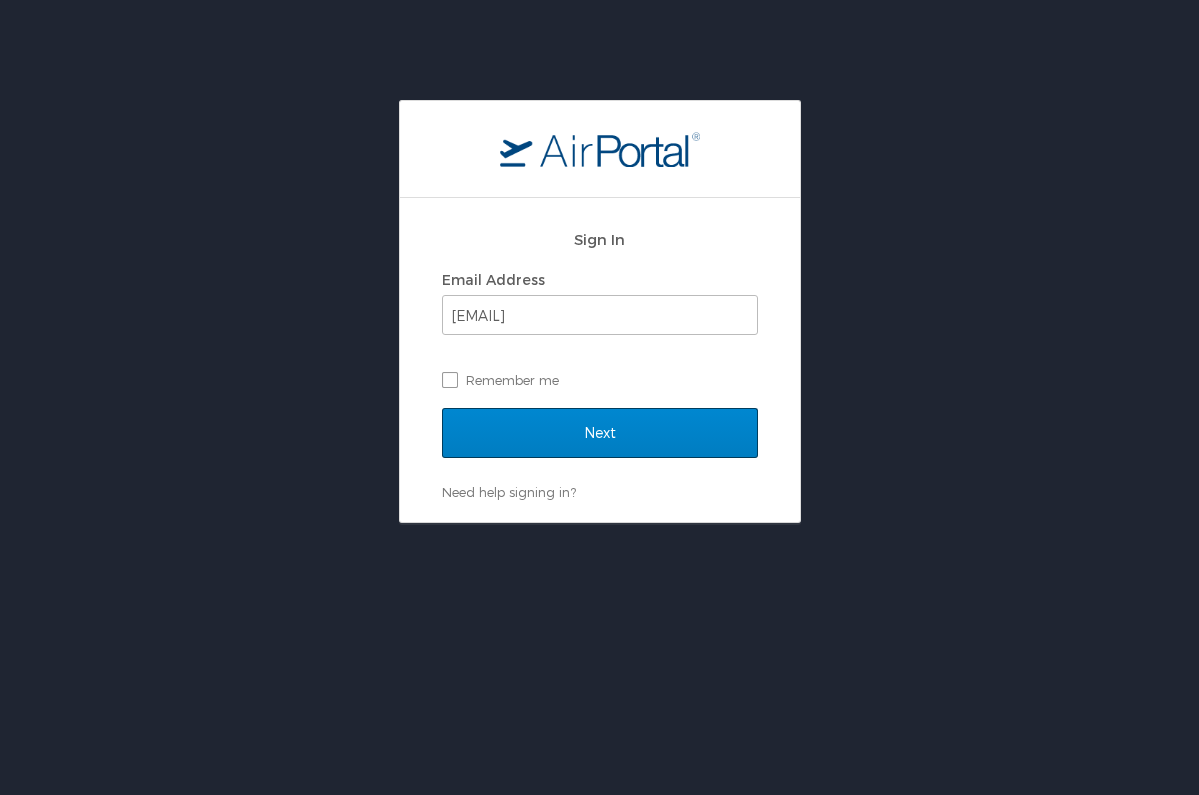 click on "Next" at bounding box center [600, 433] 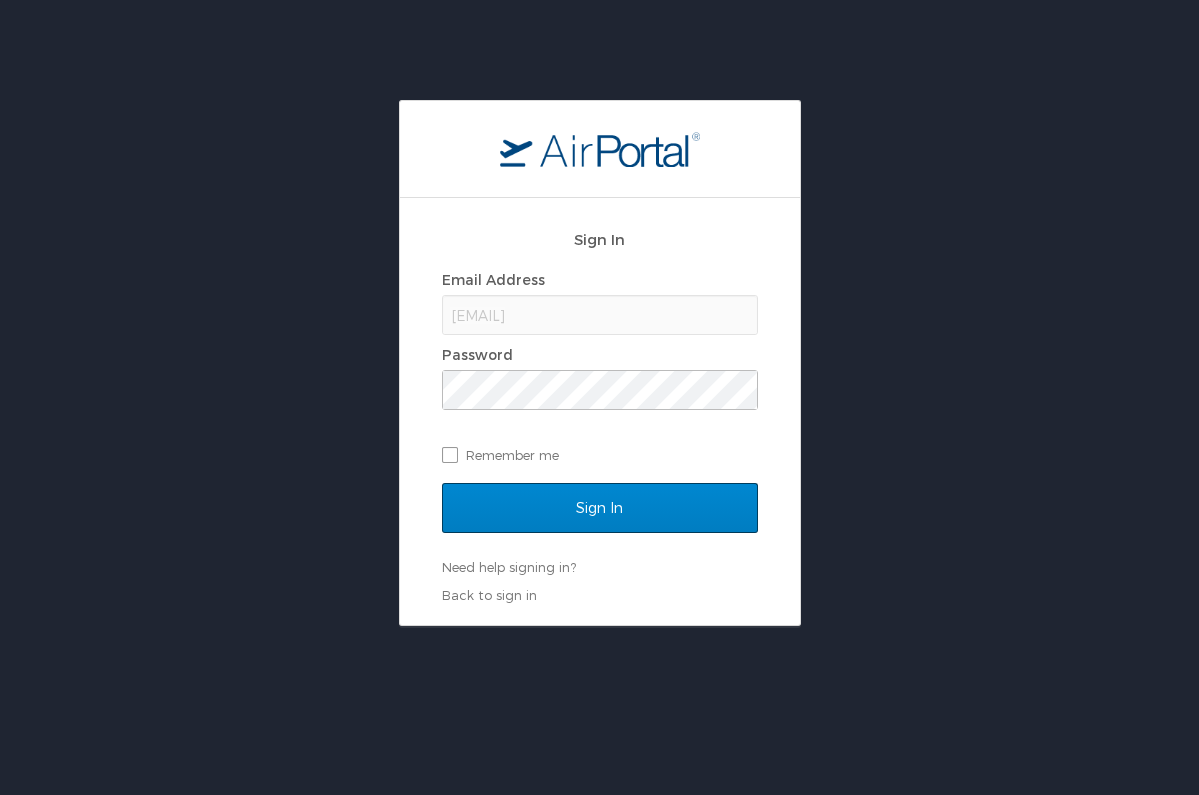 click on "Sign In" at bounding box center (600, 508) 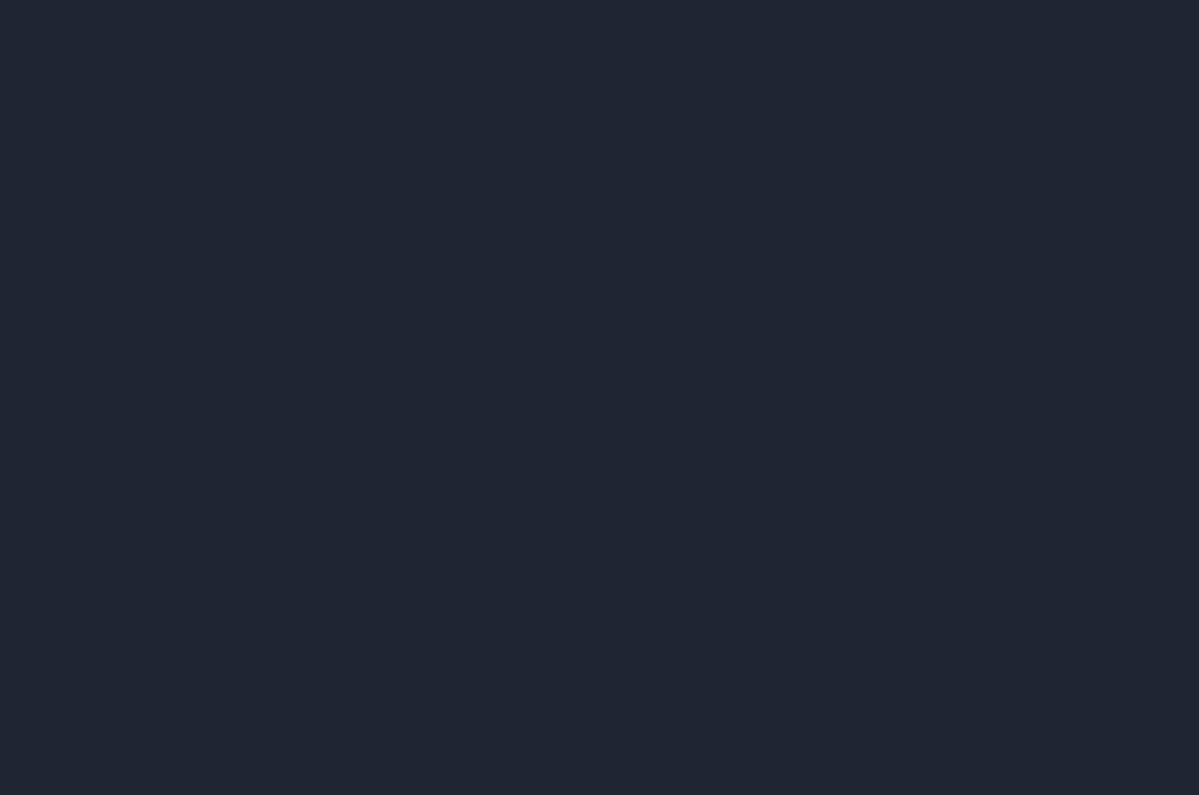 scroll, scrollTop: 0, scrollLeft: 0, axis: both 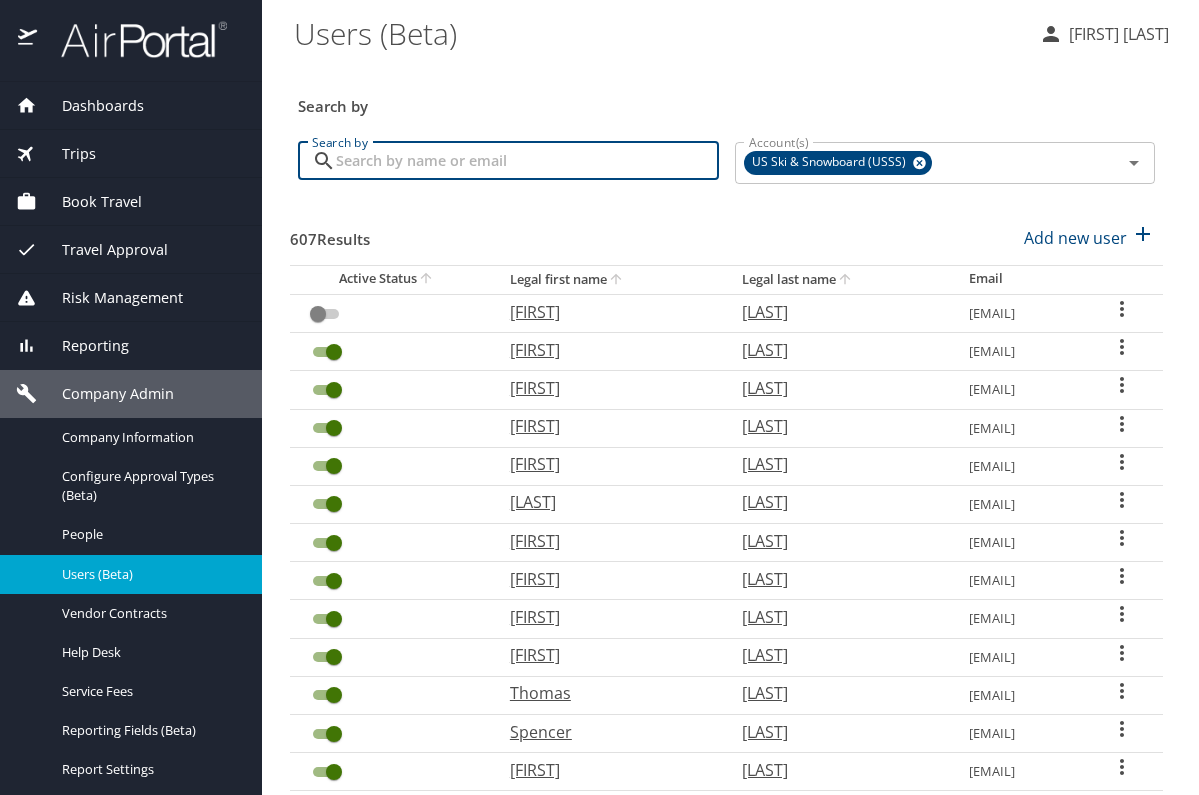 click on "Search by" at bounding box center (527, 161) 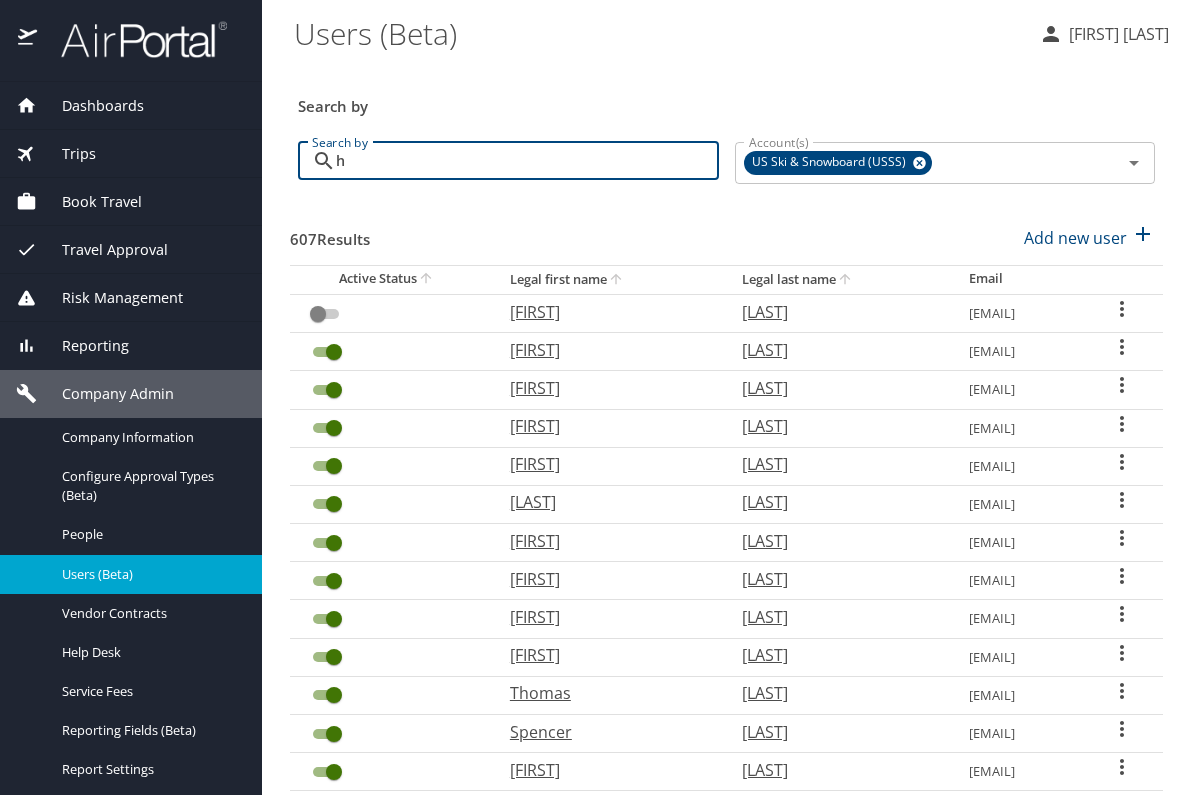 type on "ho" 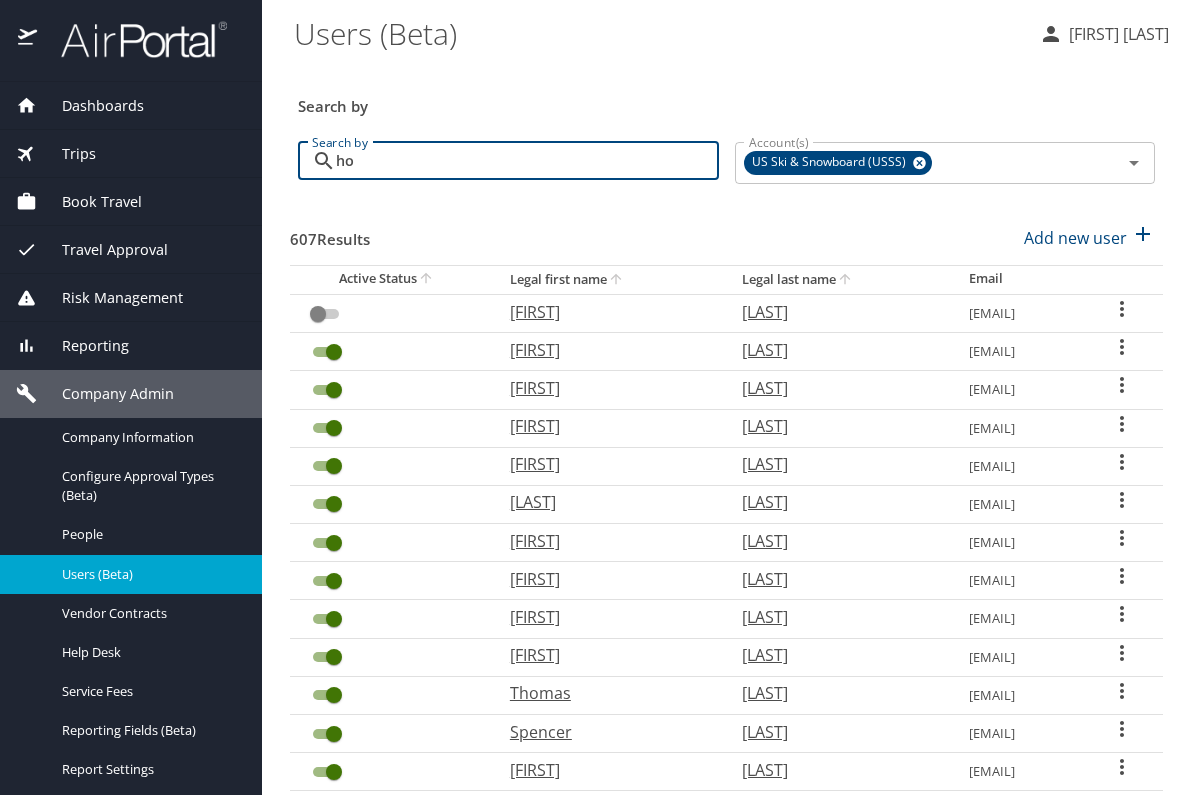 checkbox on "true" 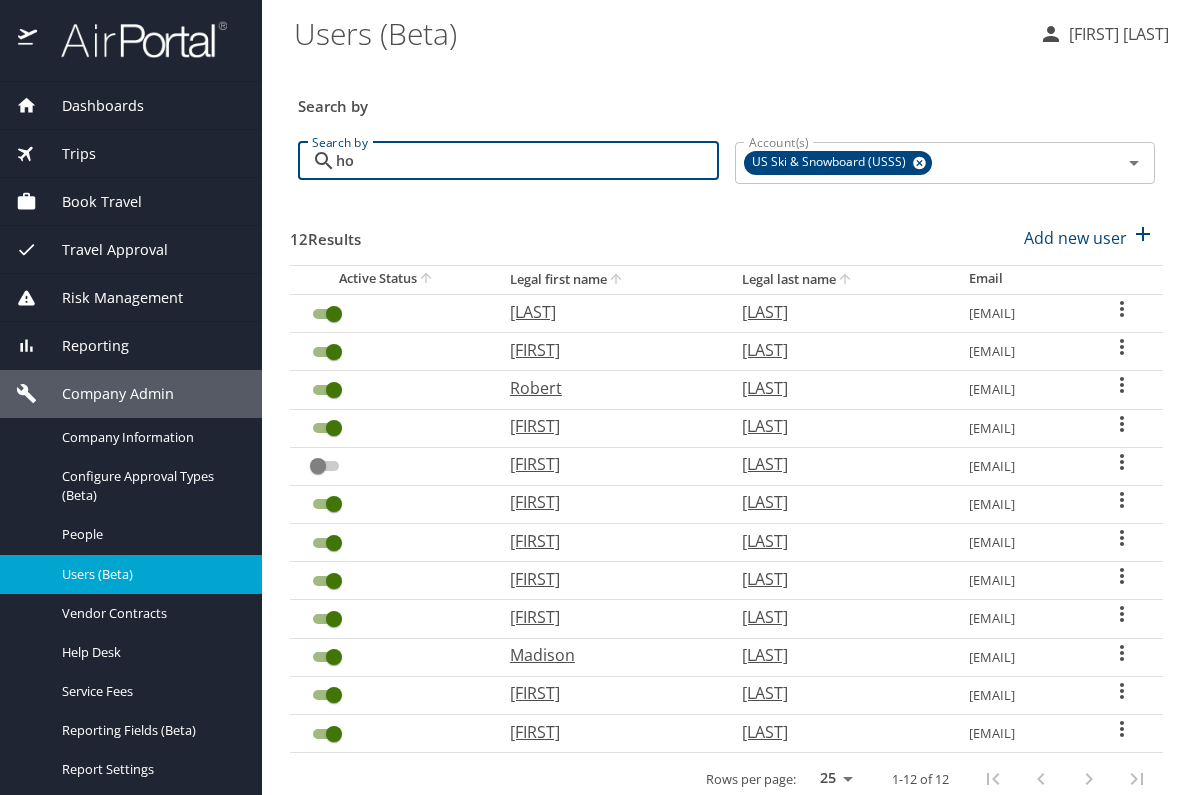 type on "ho" 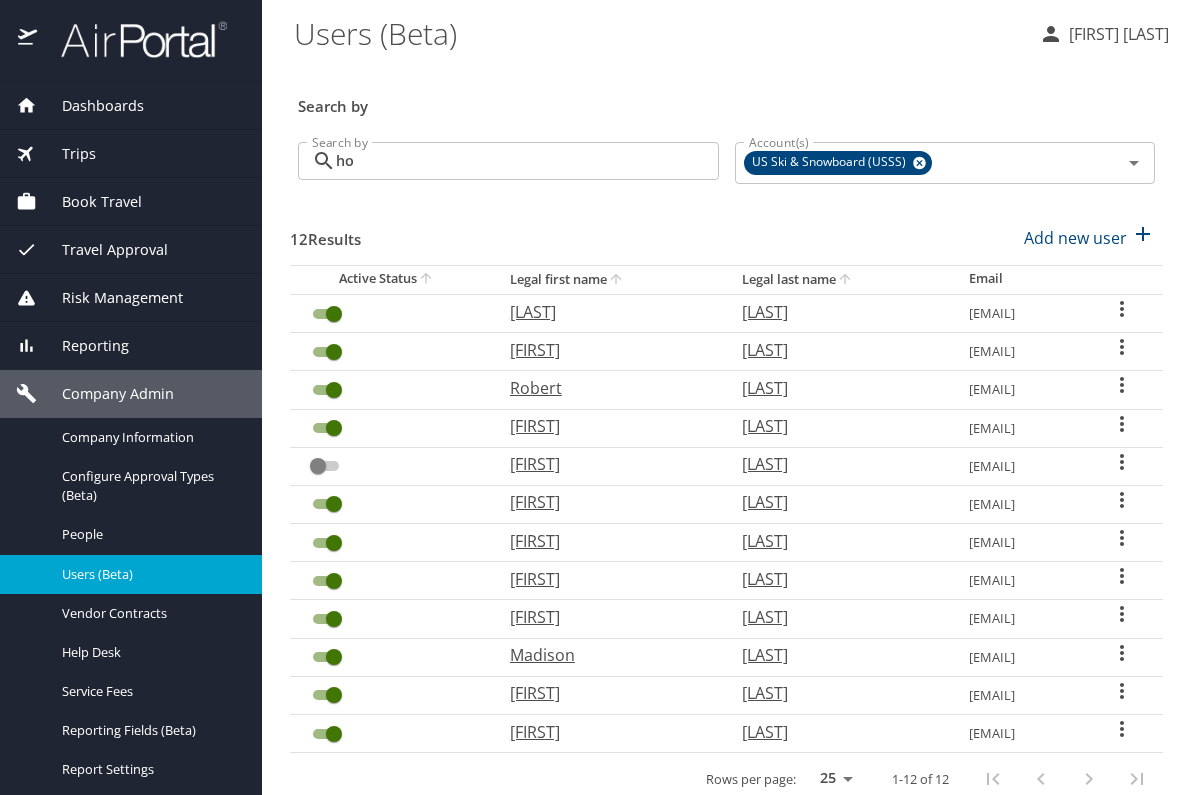 click on "[FIRST]" at bounding box center [606, 502] 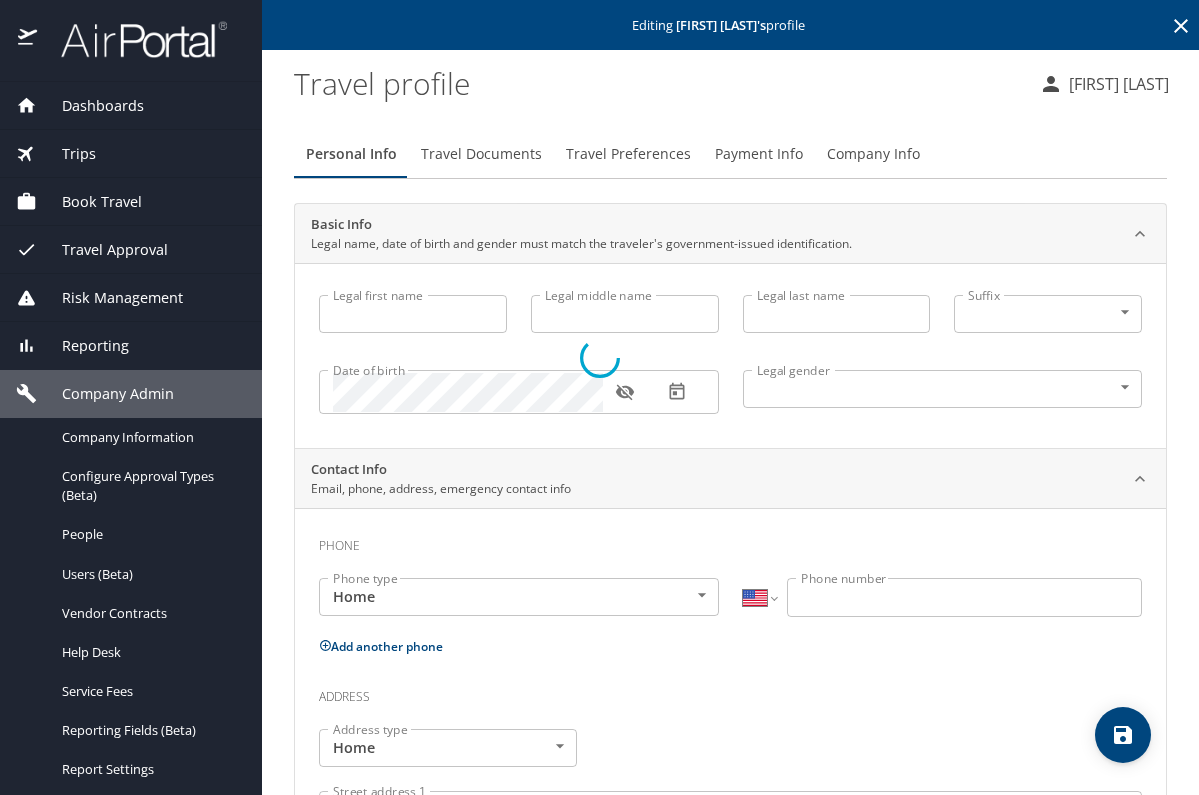 type on "[FIRST]" 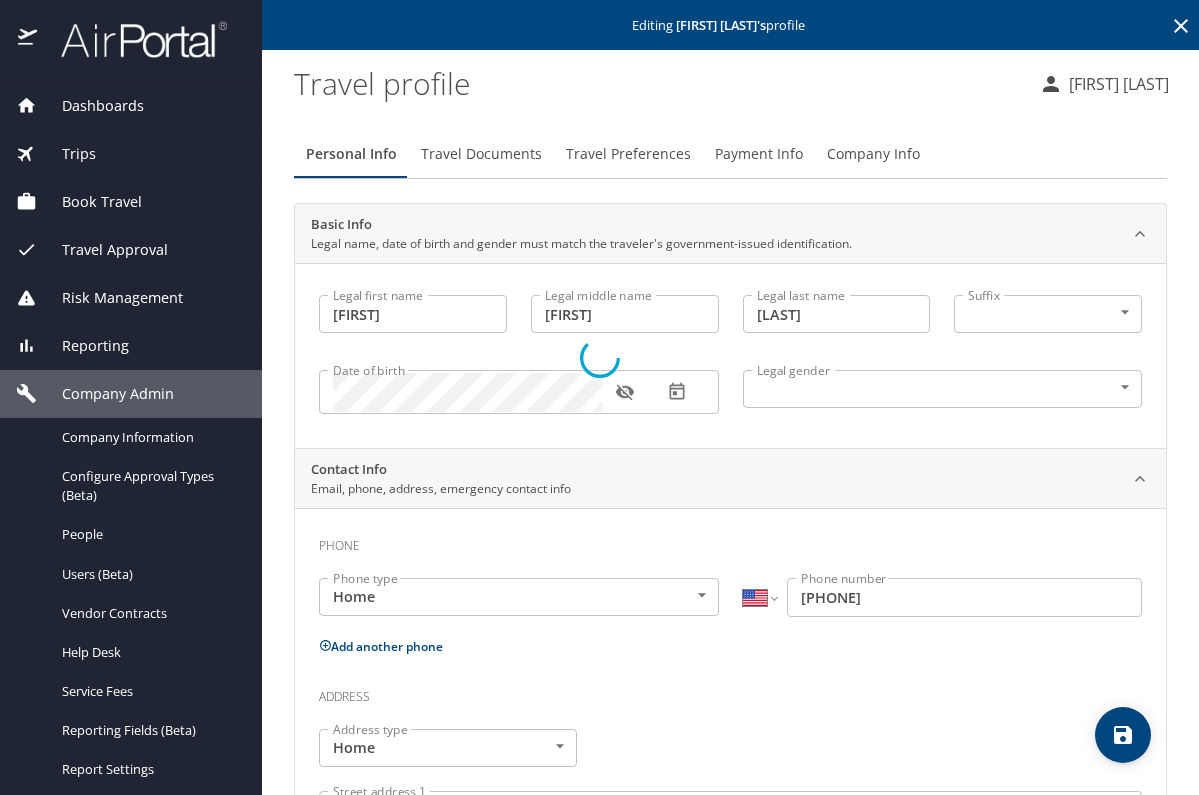 select on "US" 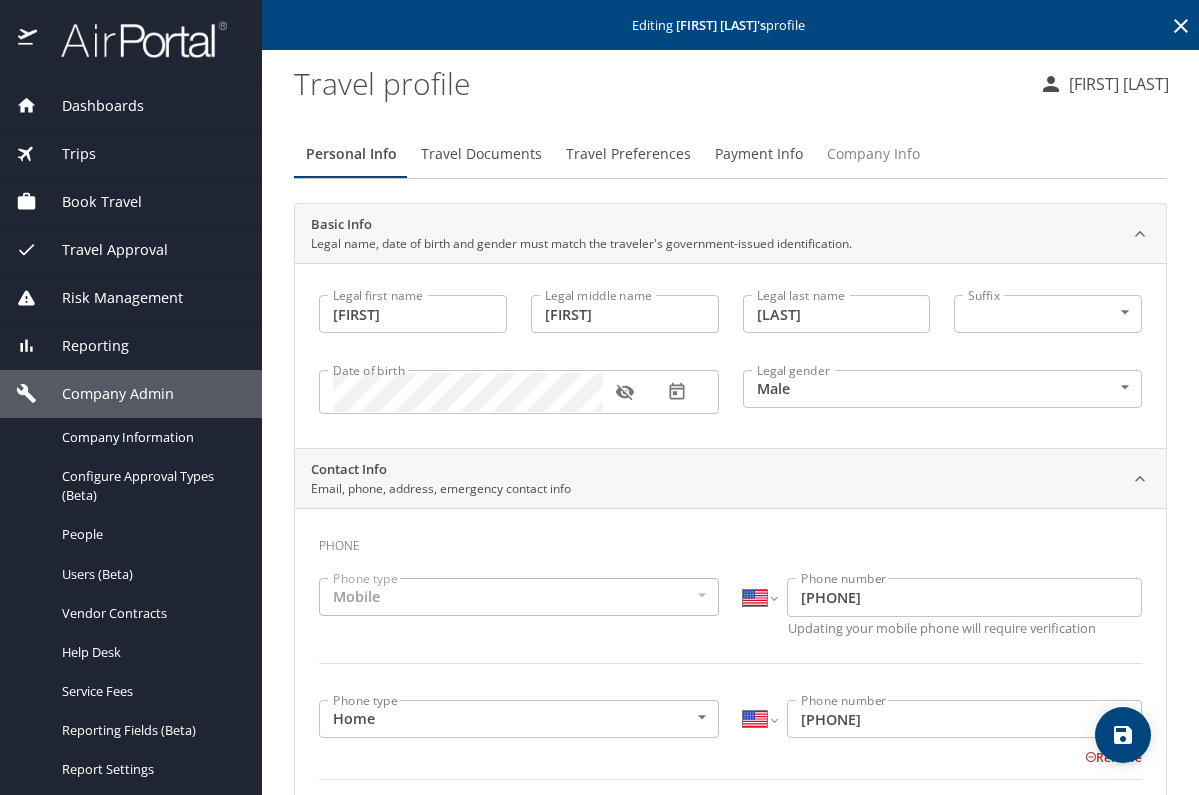 click on "Company Info" at bounding box center (873, 154) 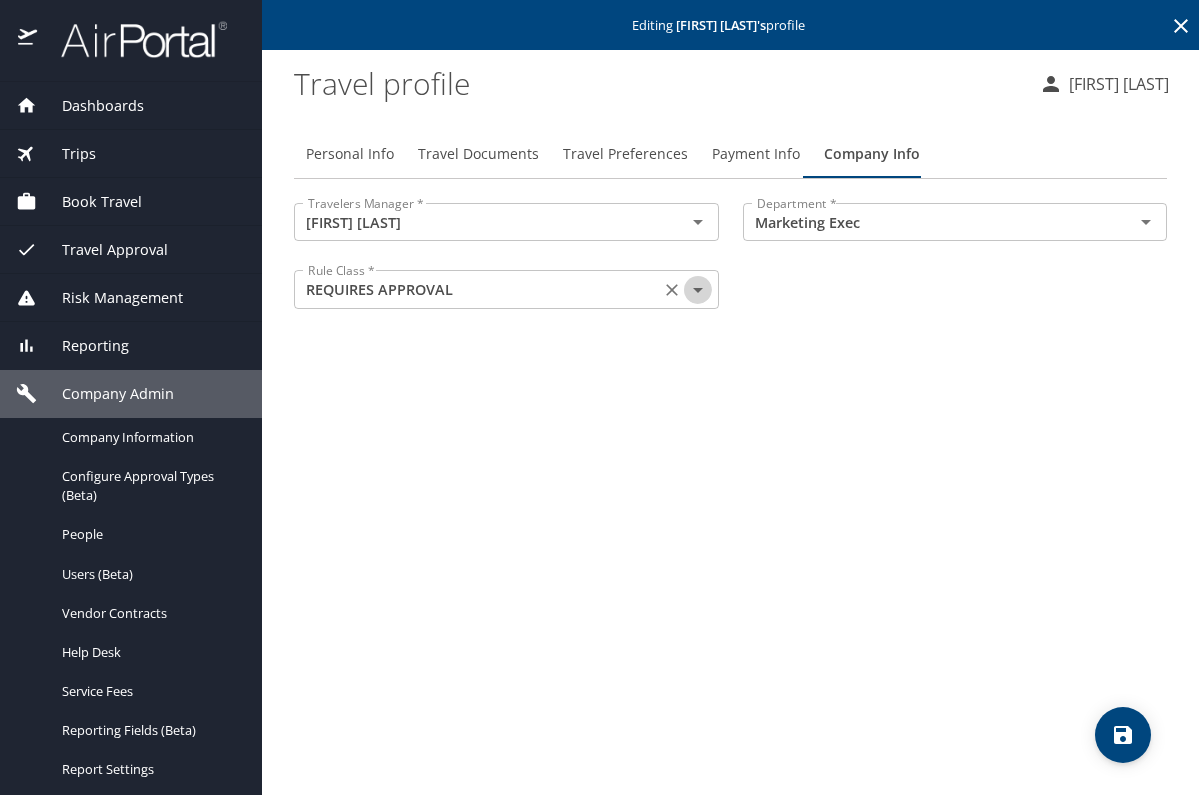 click 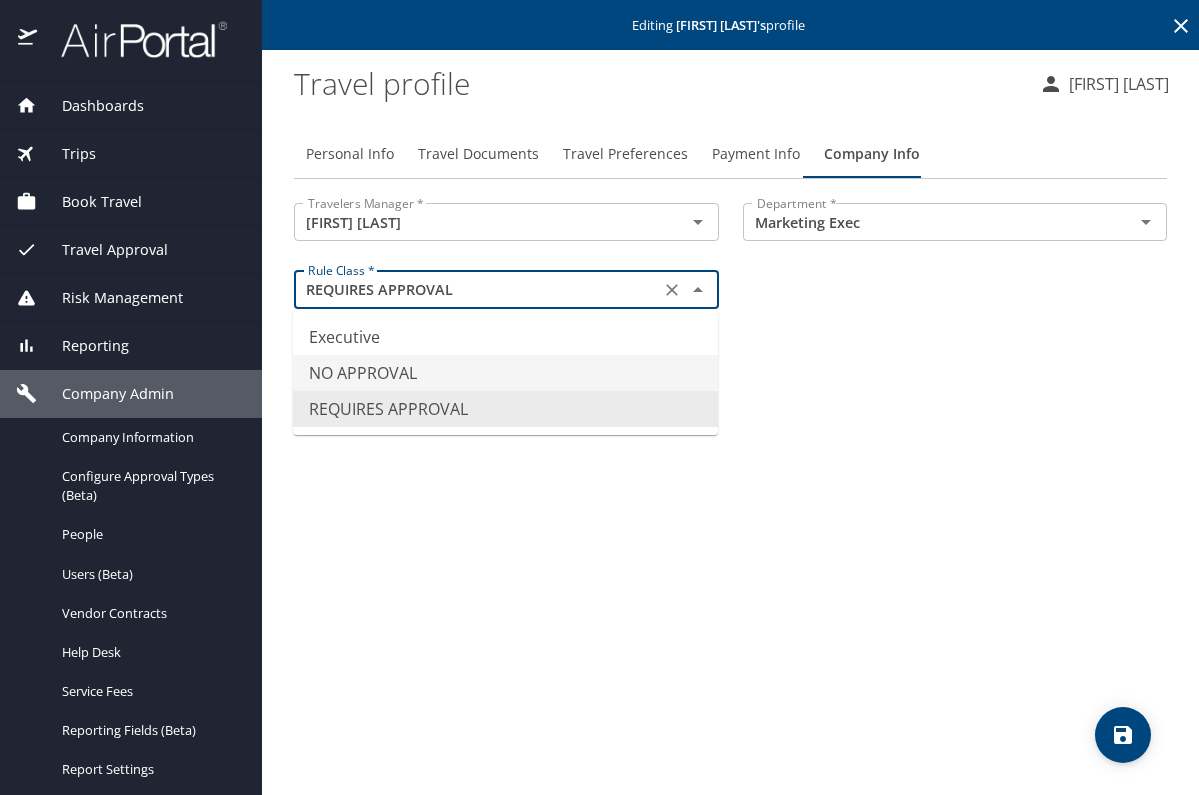 click on "NO APPROVAL" at bounding box center [505, 373] 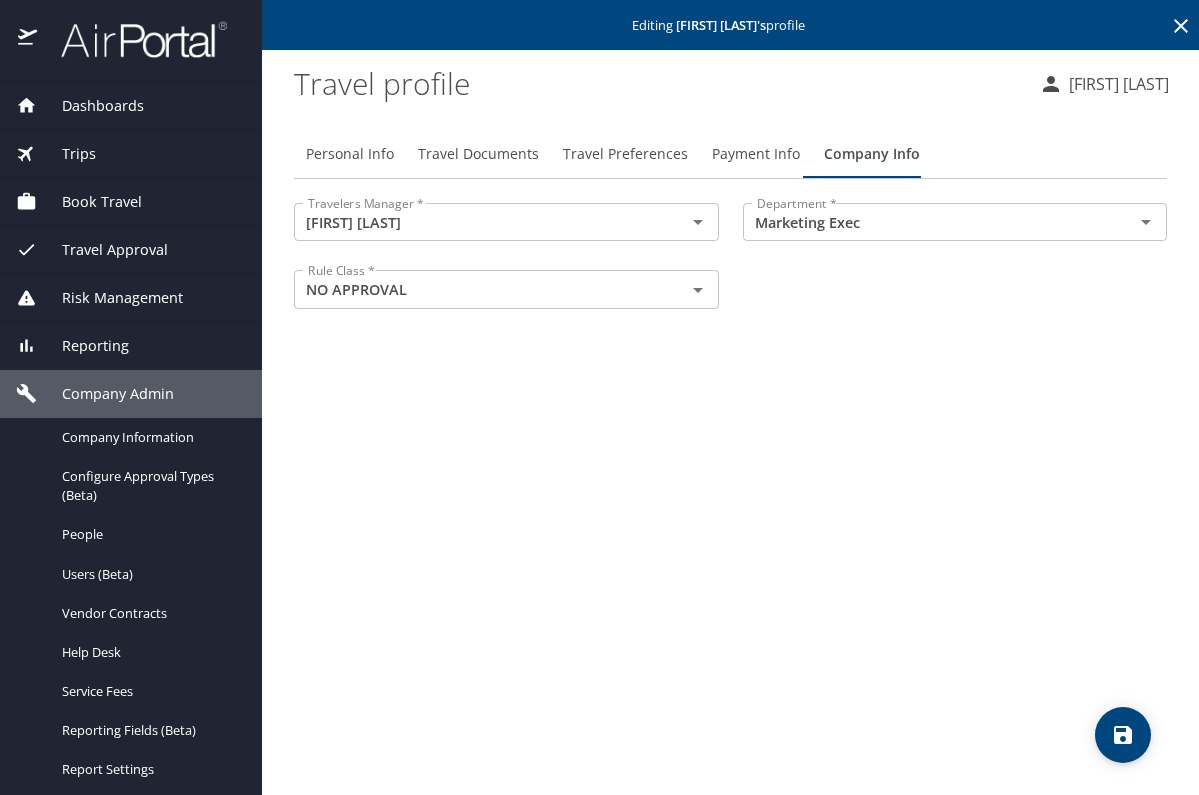 click on "[FIRST] [LAST] [FIRST] [LAST]" at bounding box center (730, 454) 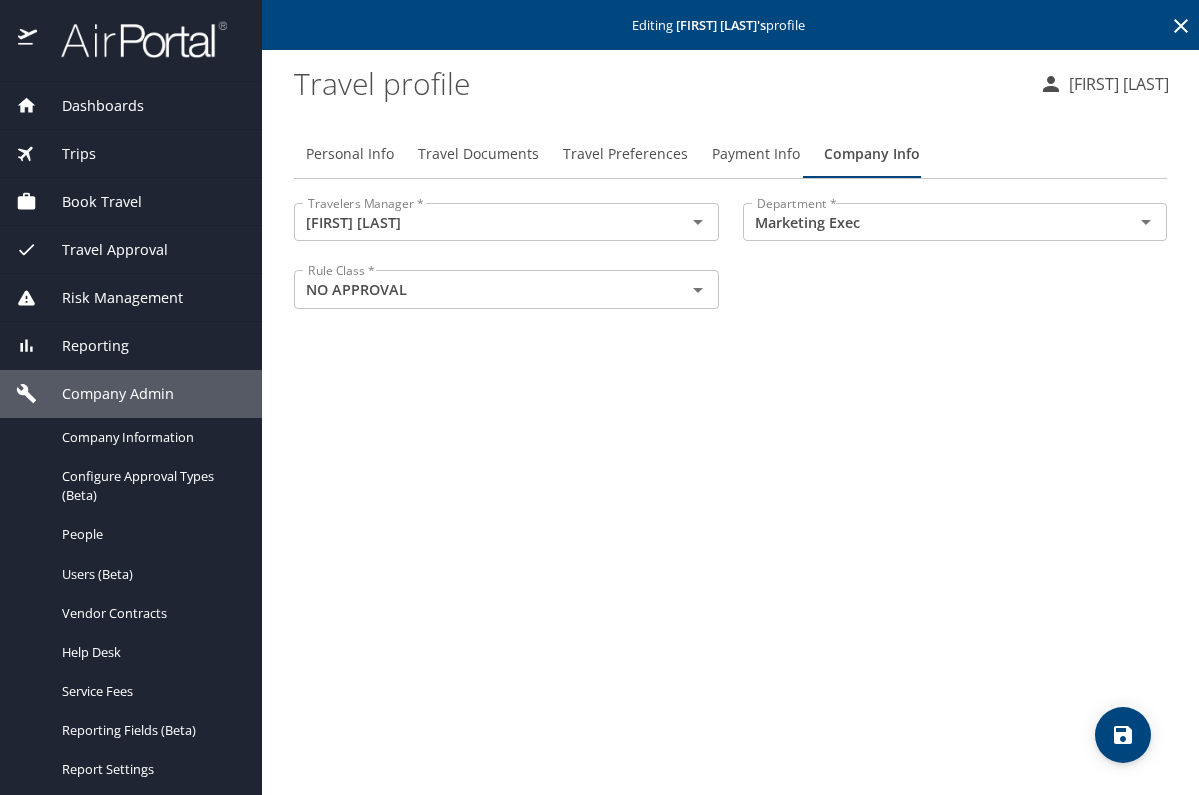 click 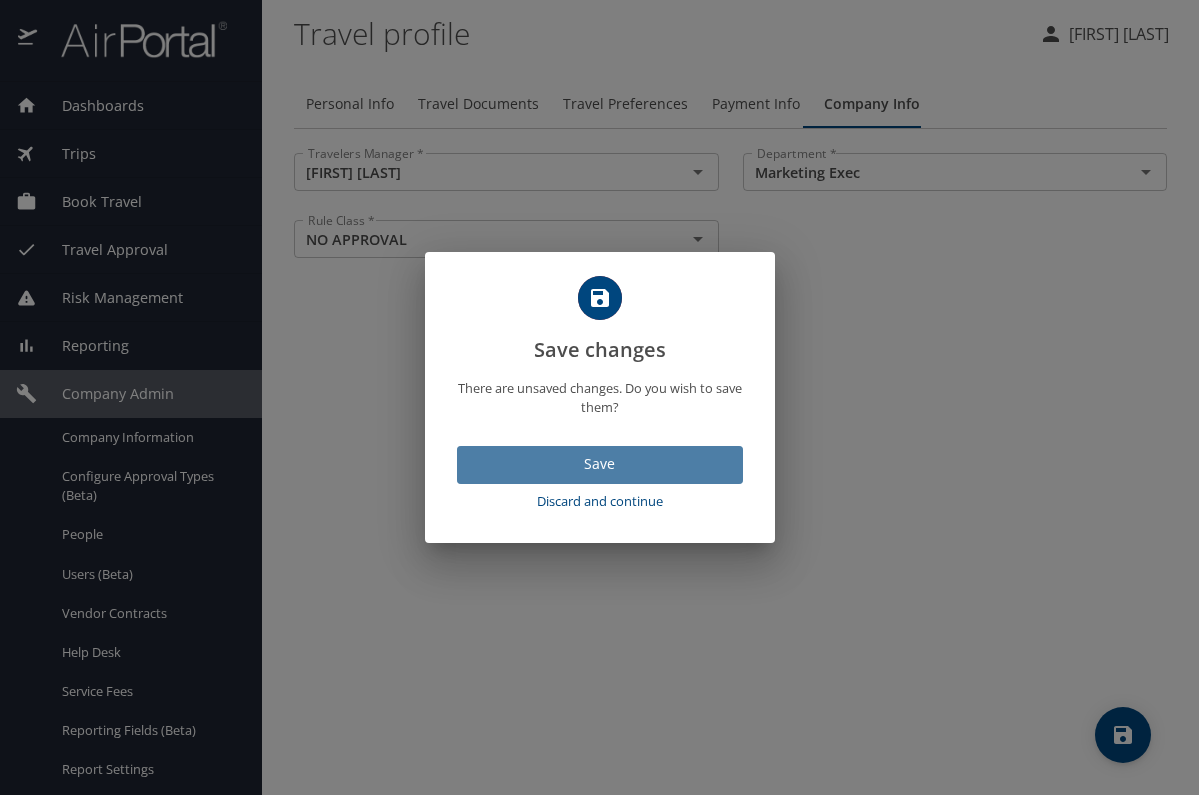 click on "Save" at bounding box center [600, 464] 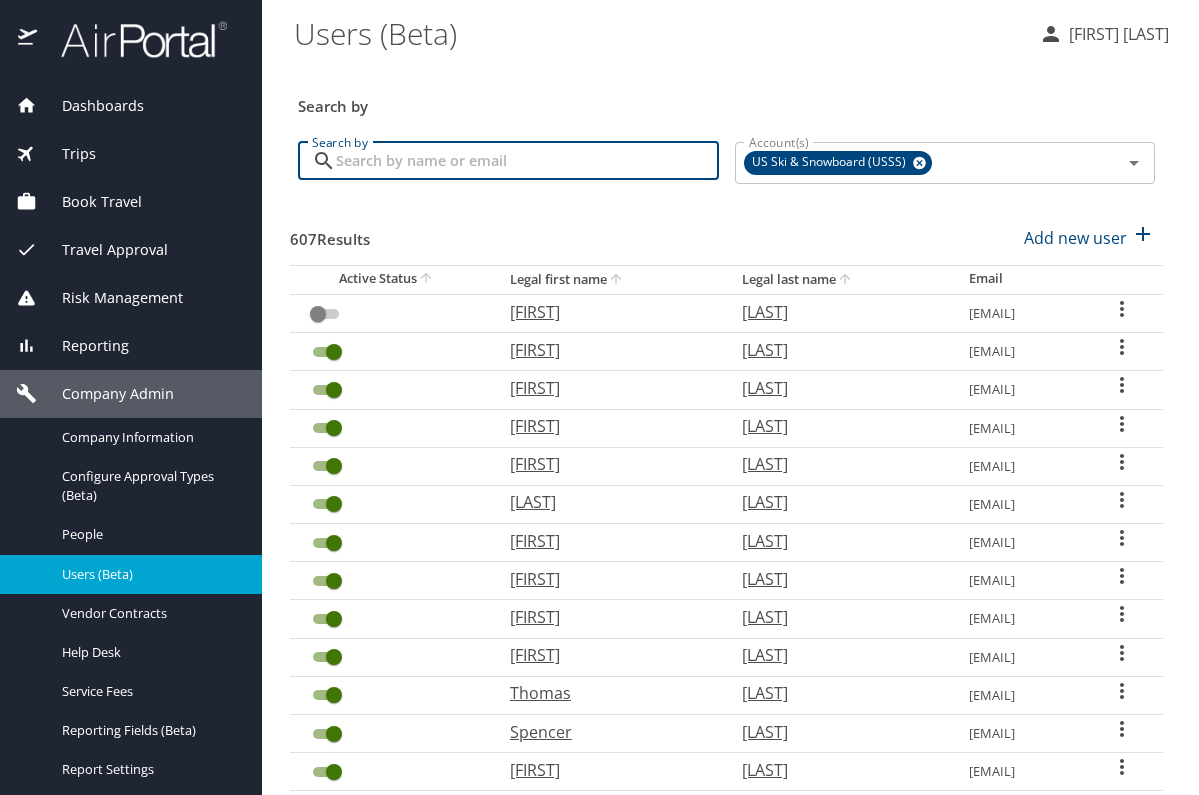 click on "Search by" at bounding box center (527, 161) 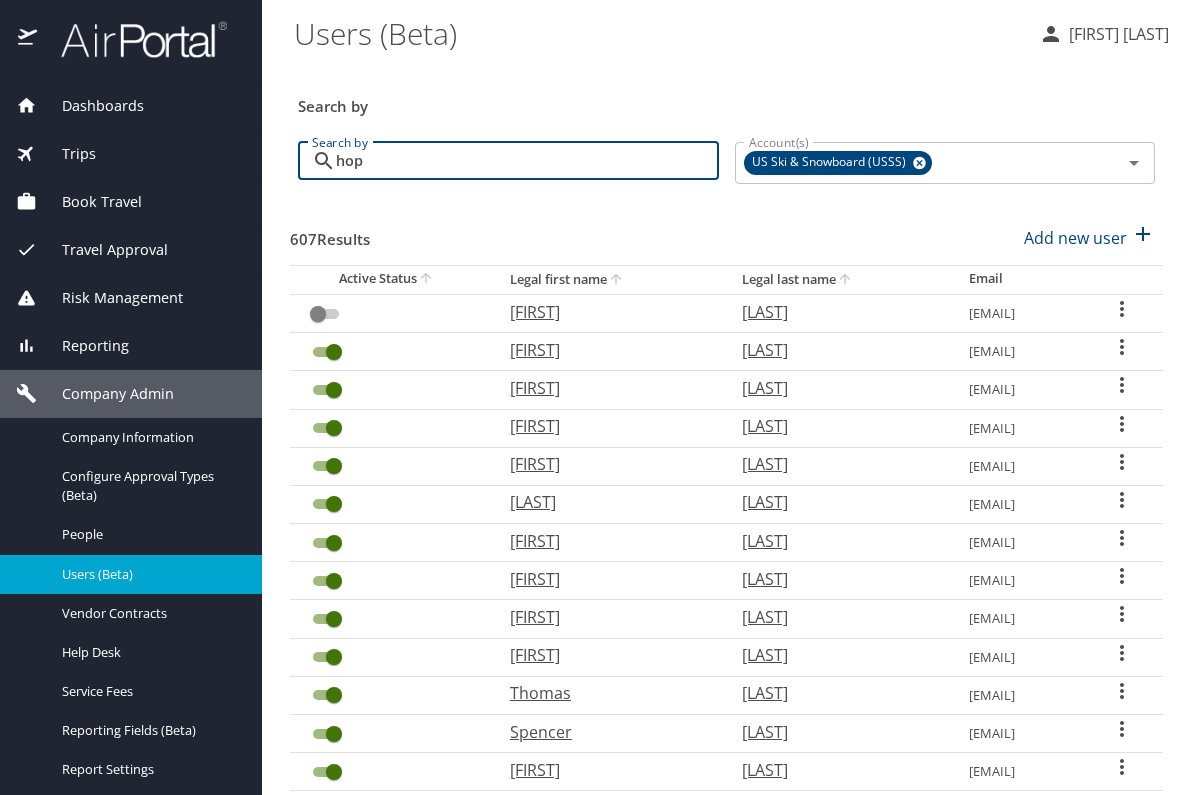 type on "[LAST]" 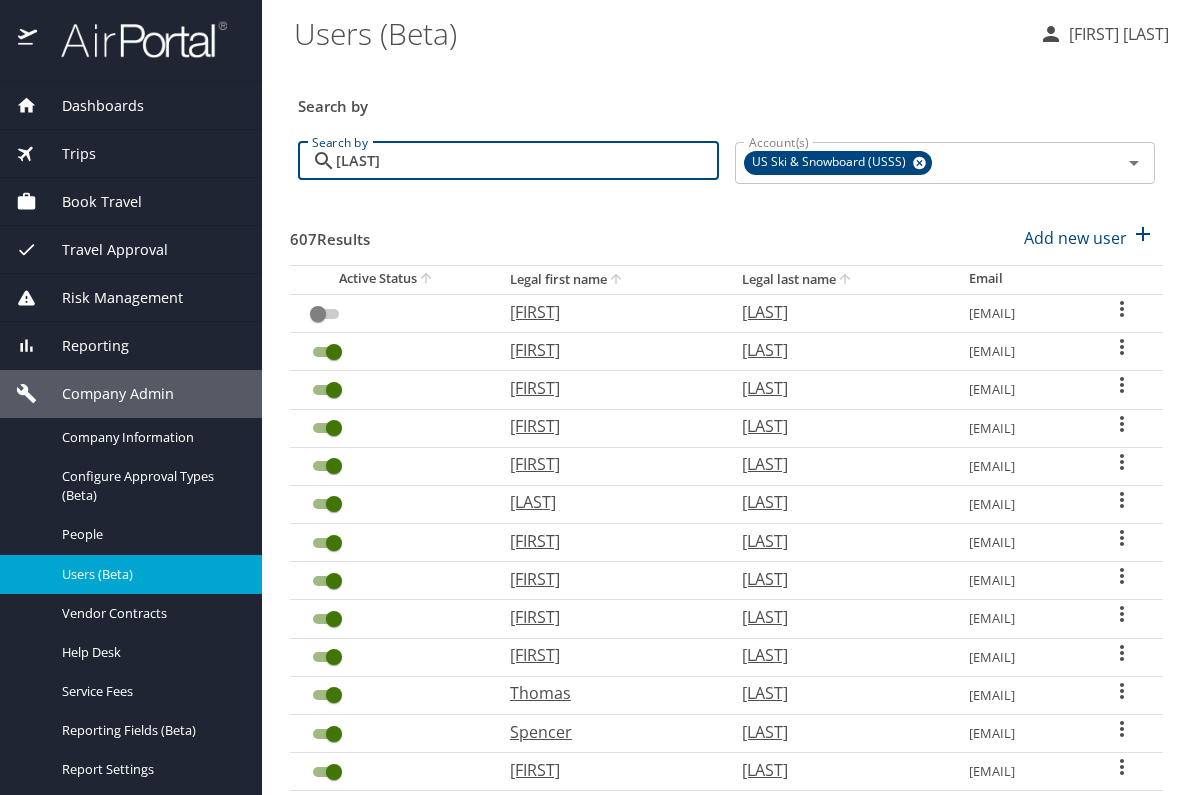 checkbox on "true" 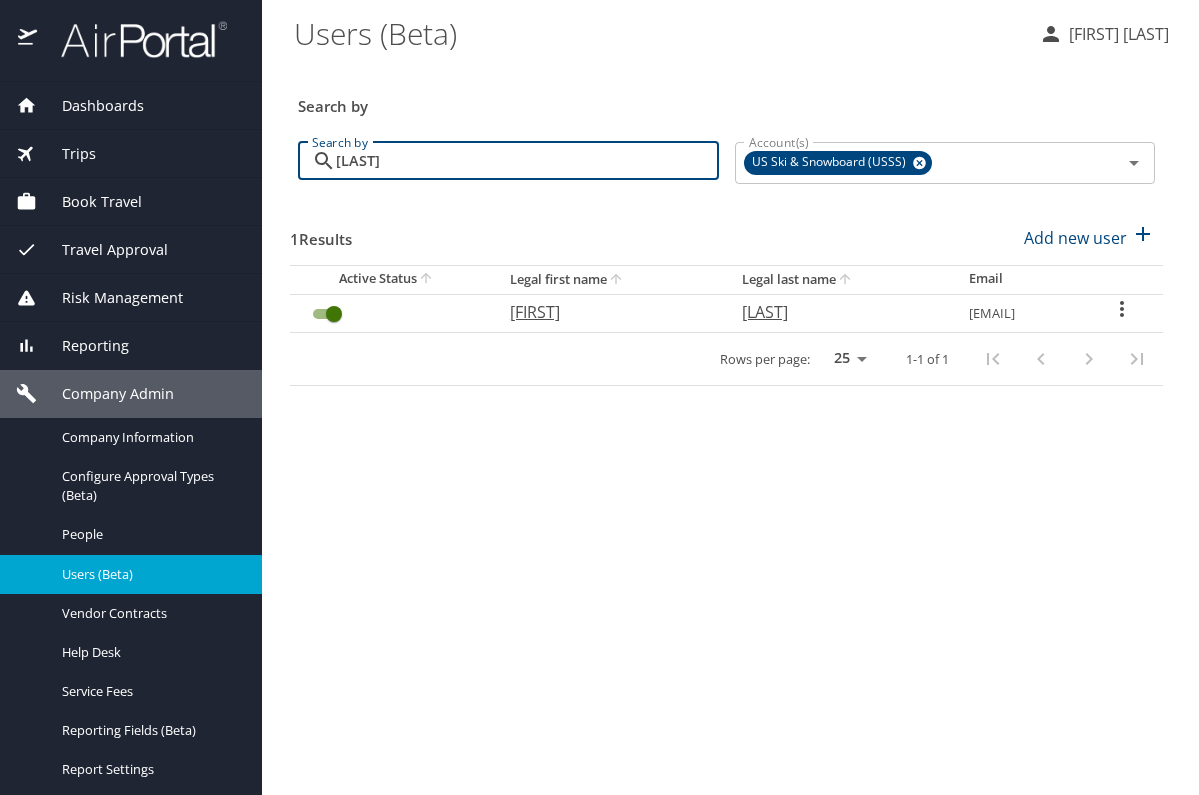 type on "[LAST]" 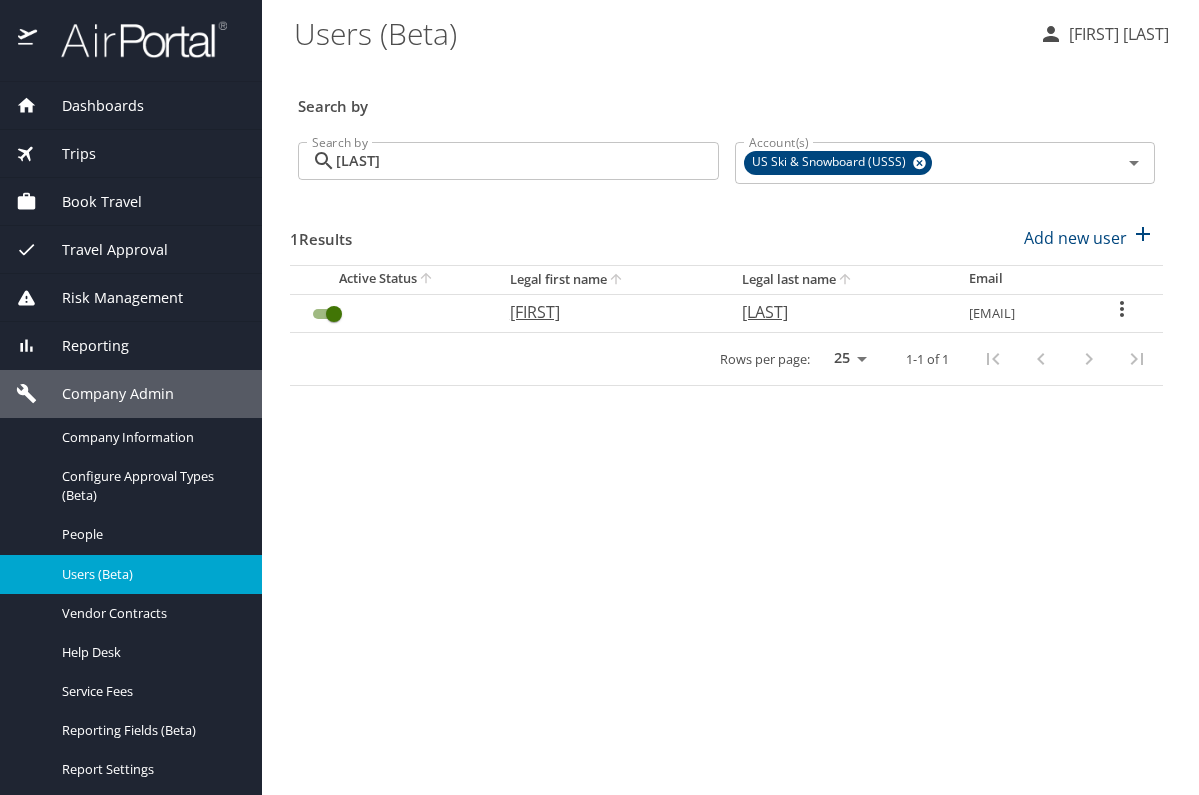 click on "[FIRST]" at bounding box center [606, 312] 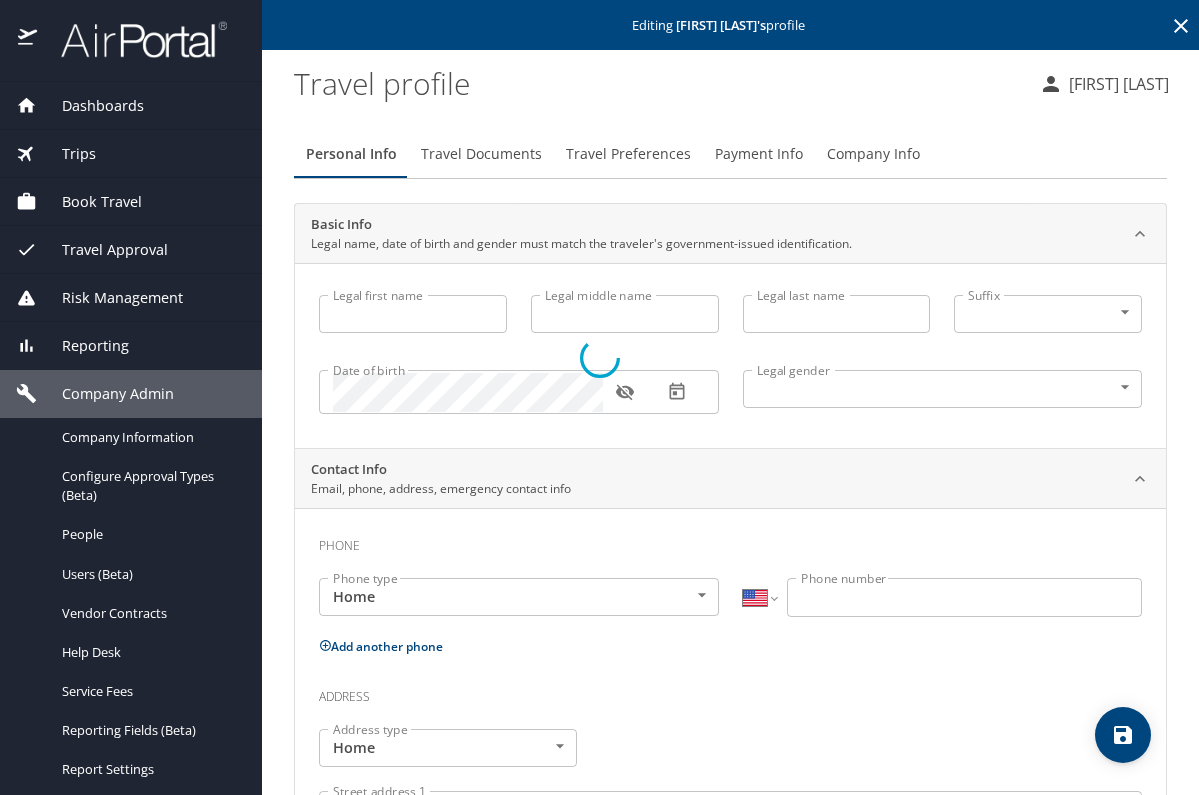type on "[FIRST]" 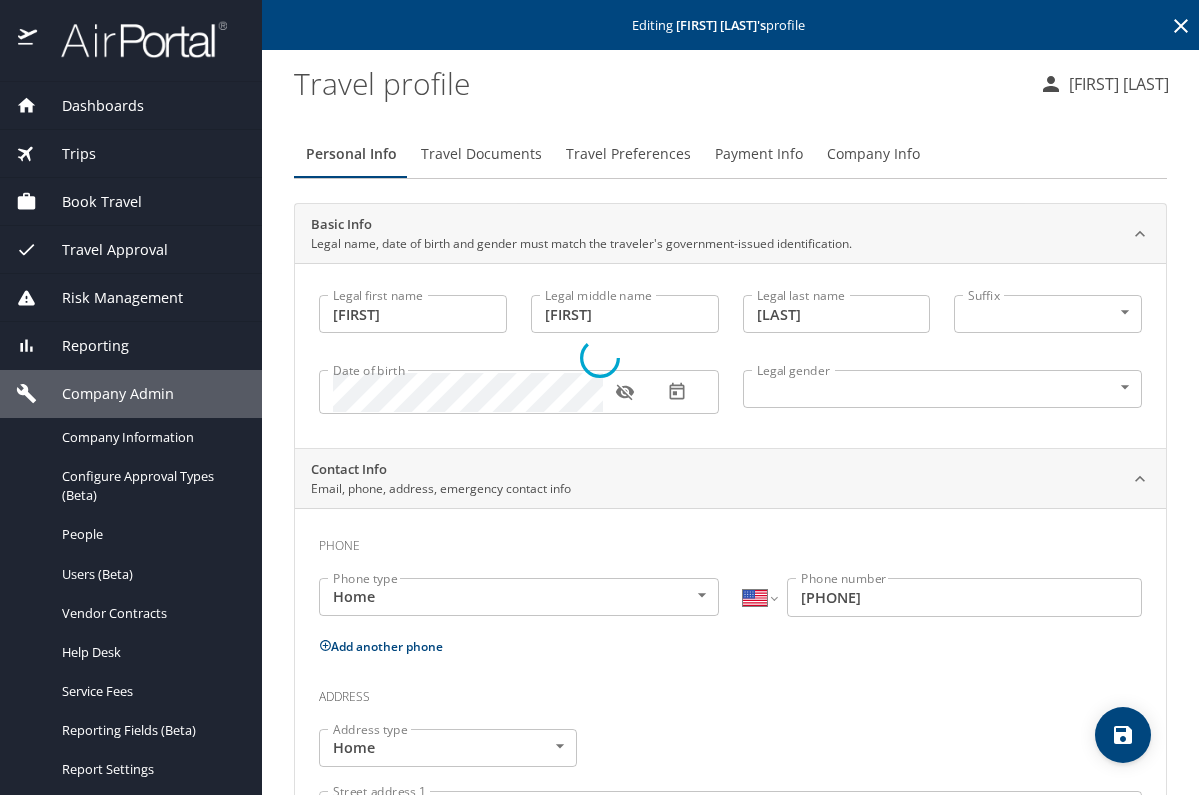 select on "US" 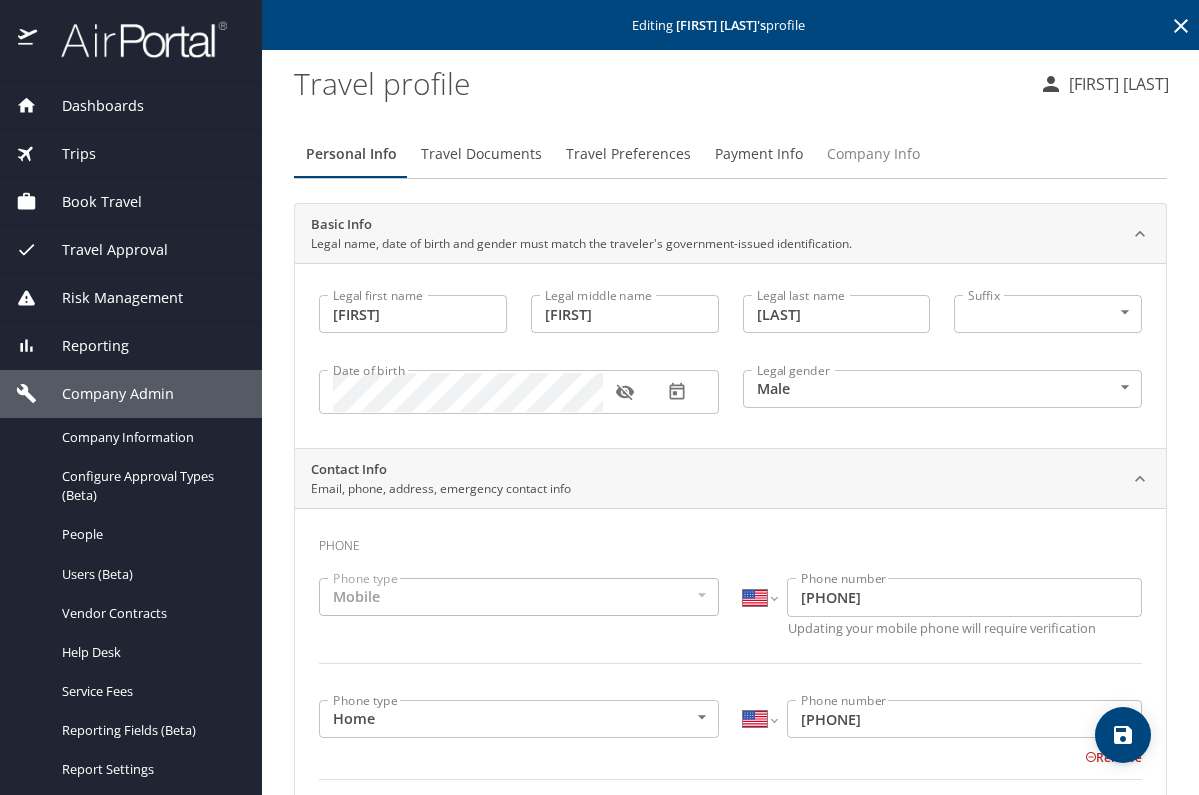 click on "Company Info" at bounding box center (873, 154) 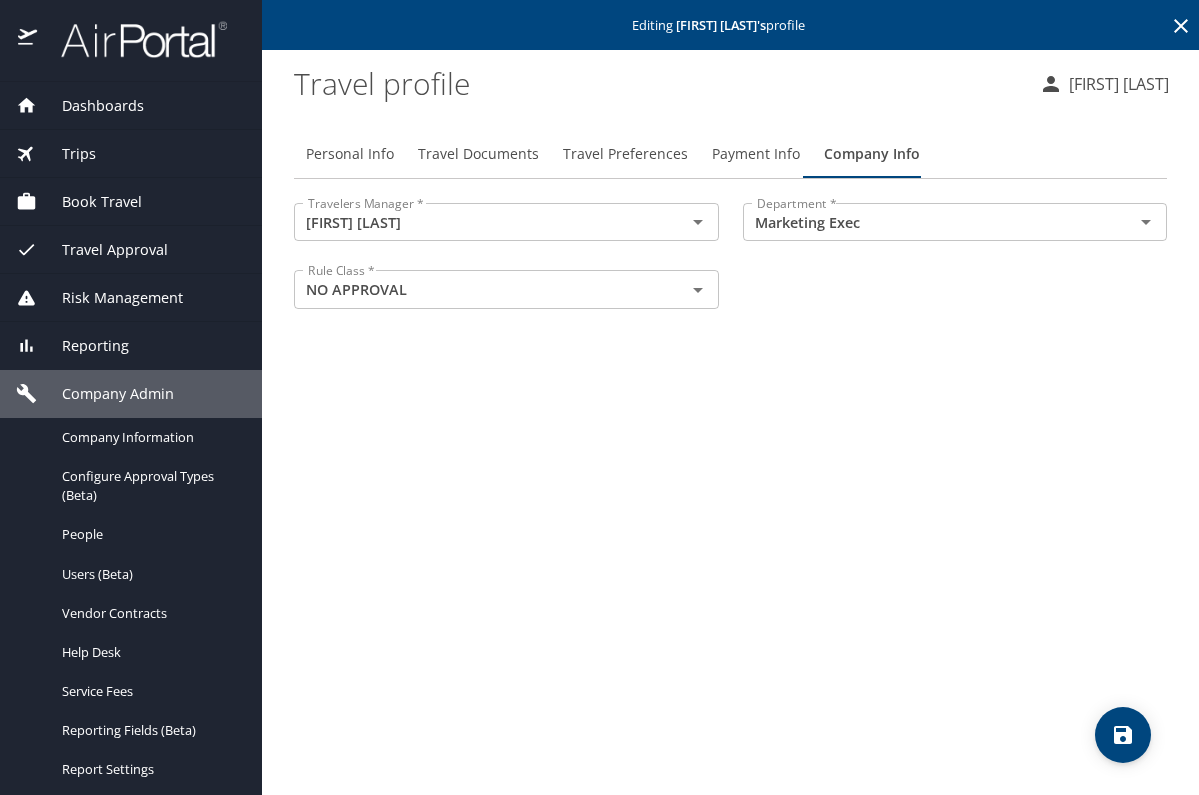 click 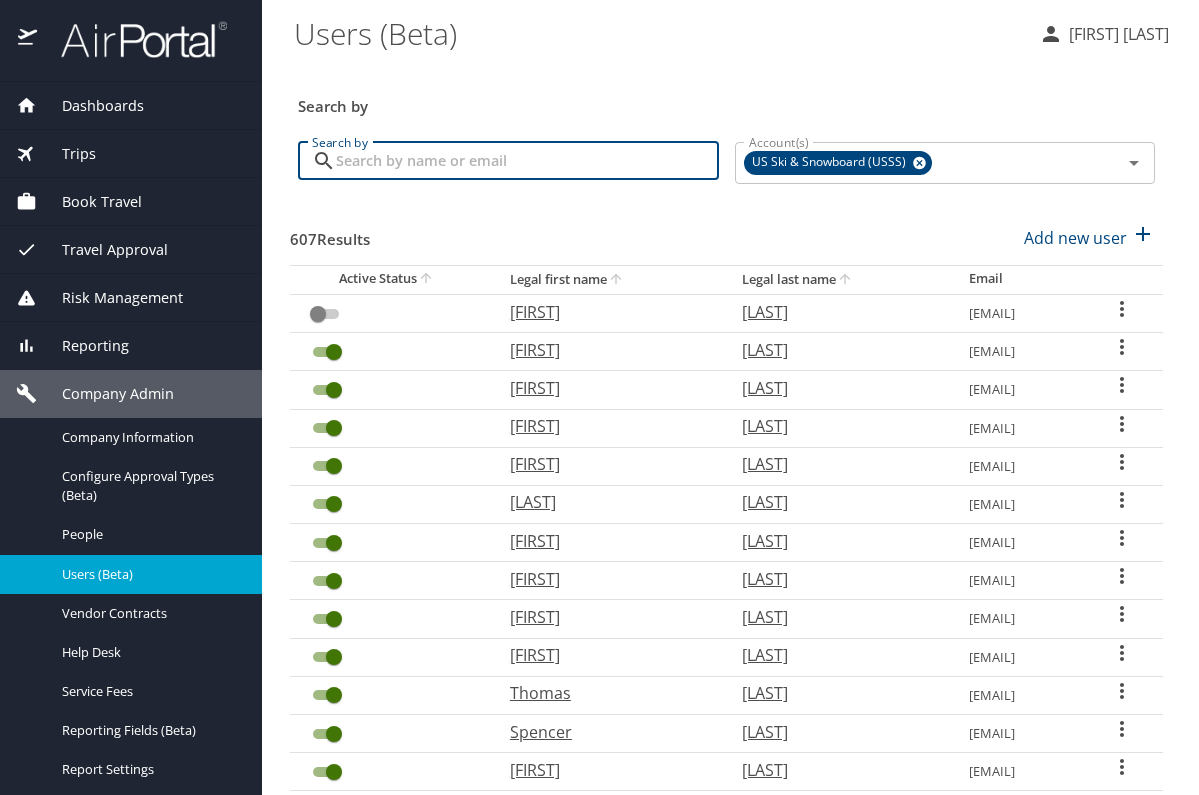 click on "Search by" at bounding box center [527, 161] 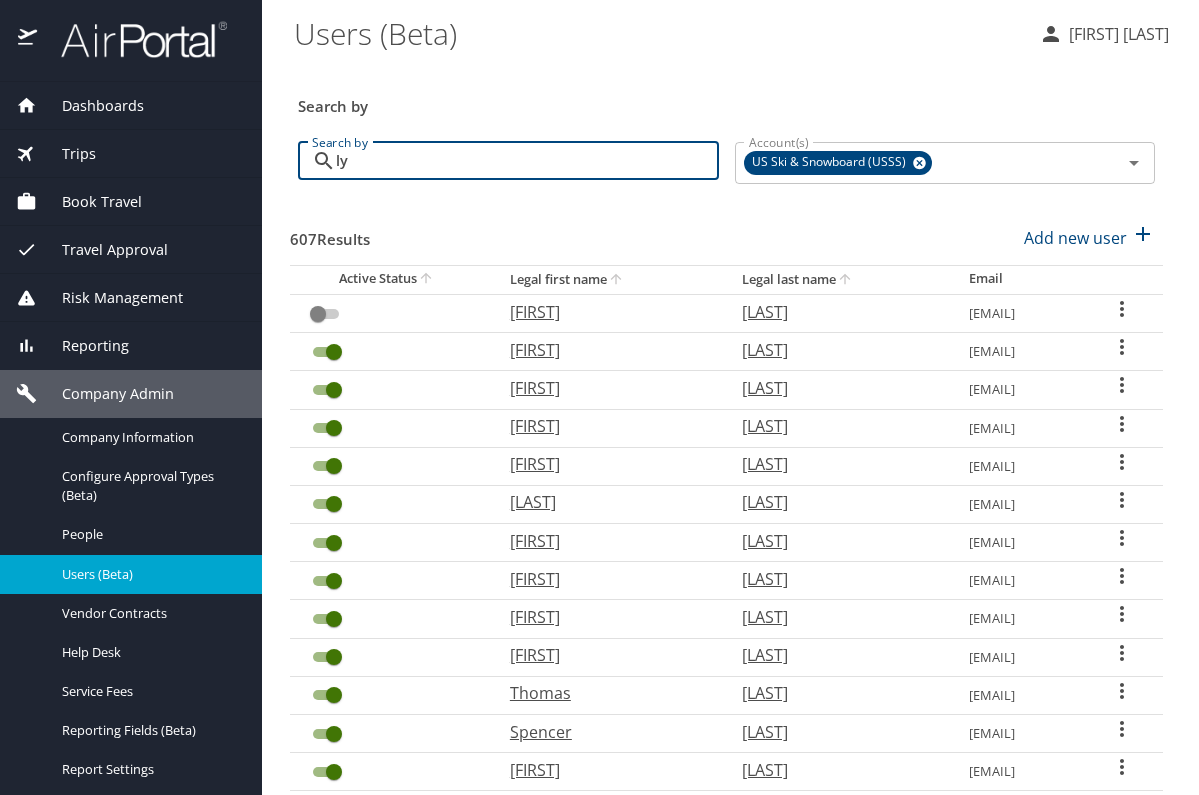 type on "lym" 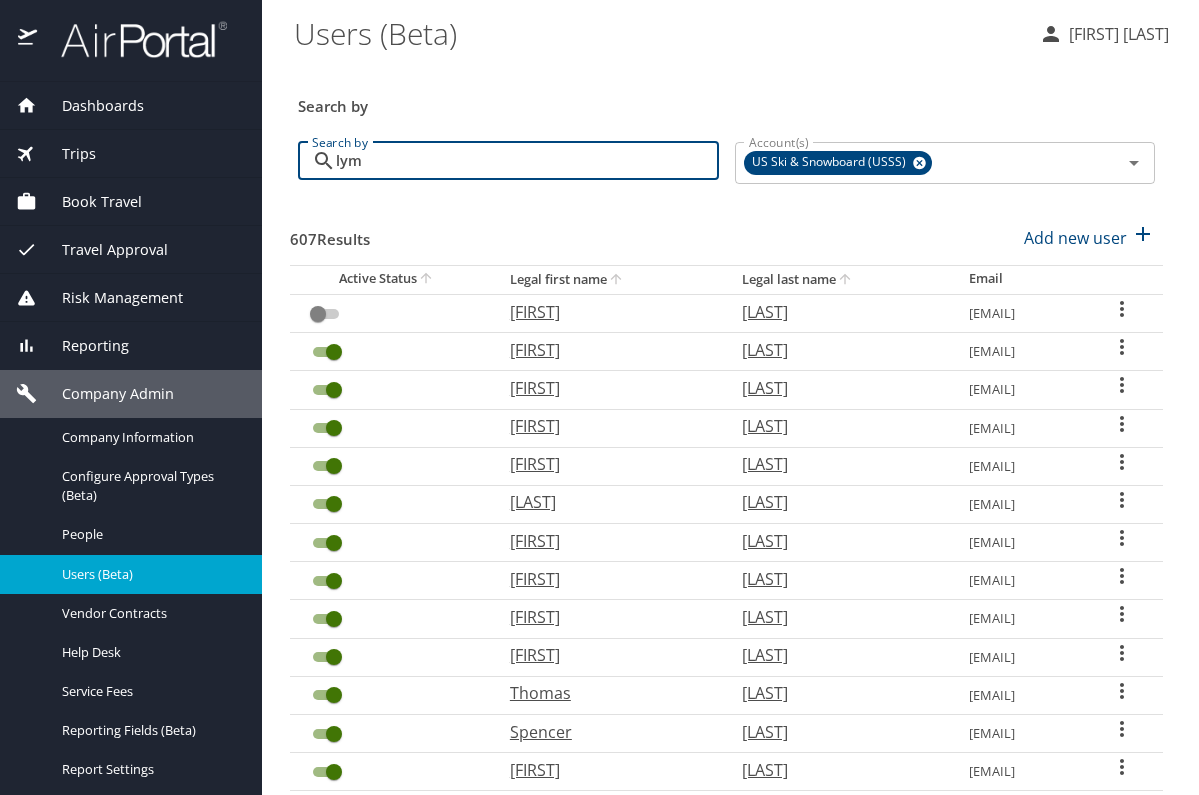 checkbox on "true" 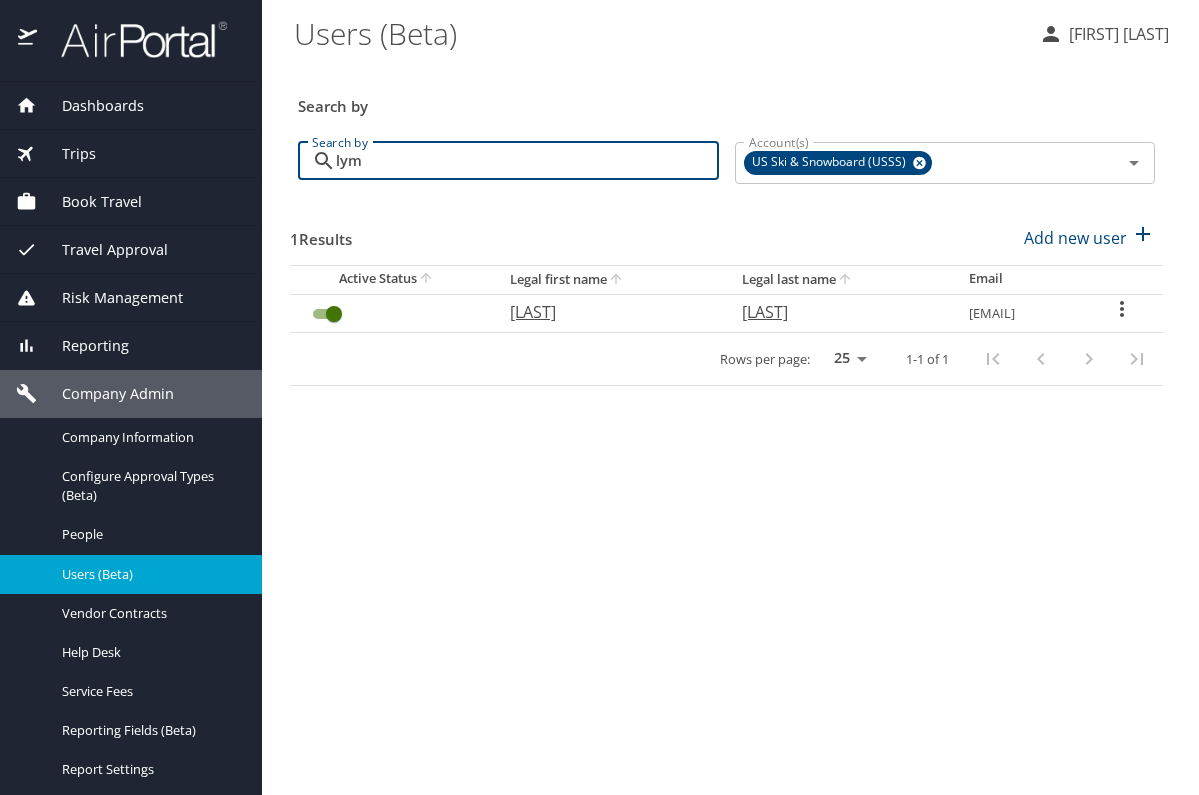 type on "lym" 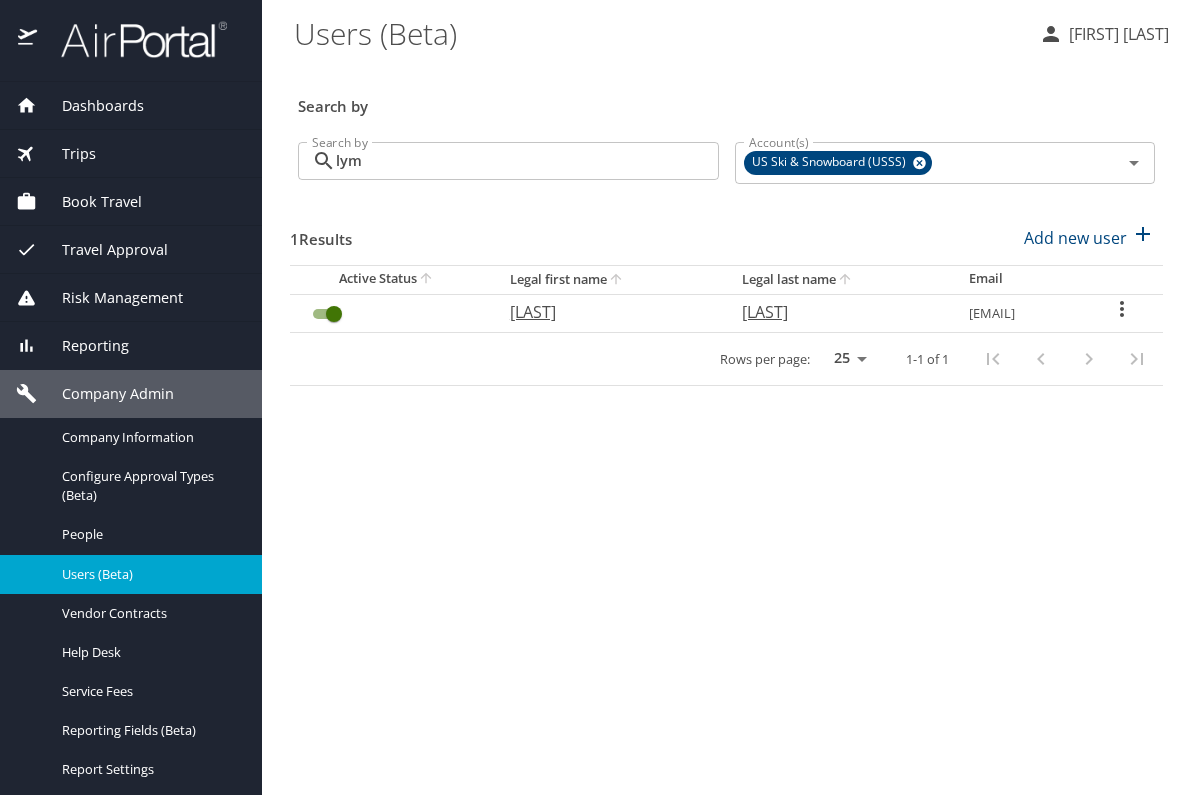 click on "[LAST]" at bounding box center (606, 312) 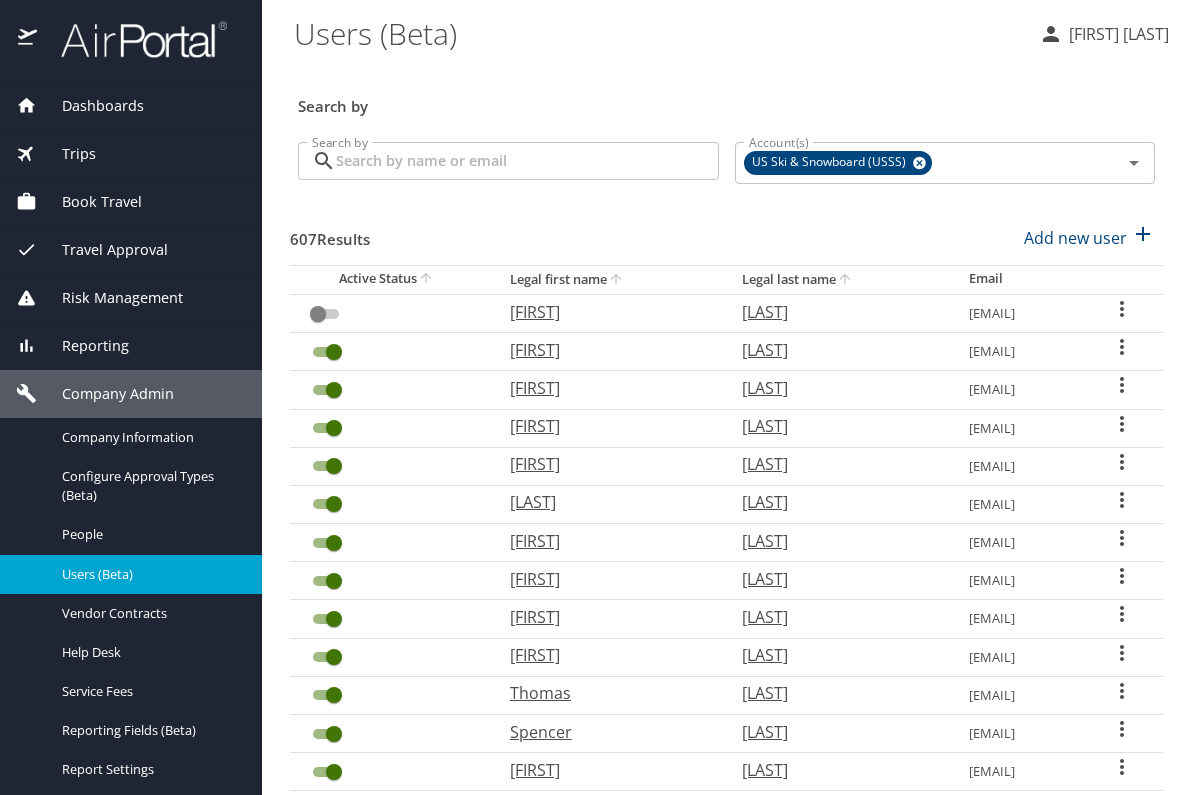 click on "Search by" at bounding box center (527, 161) 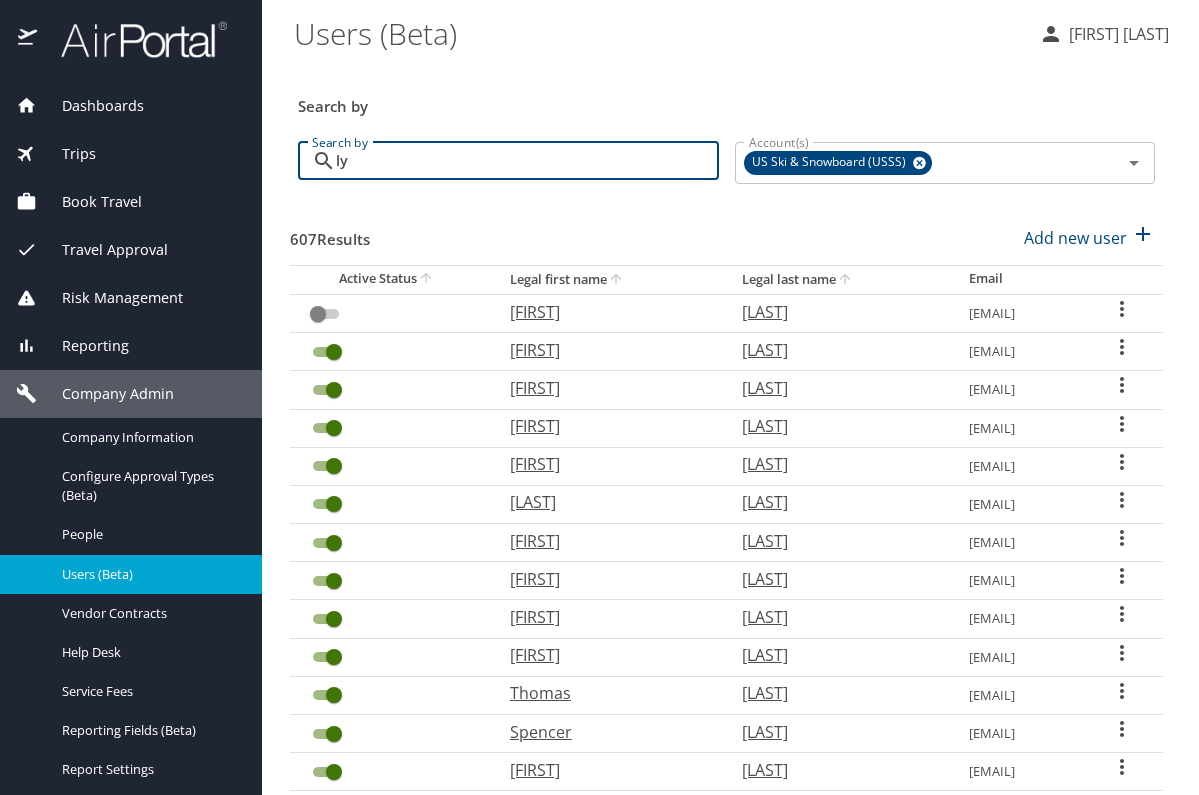 type on "lym" 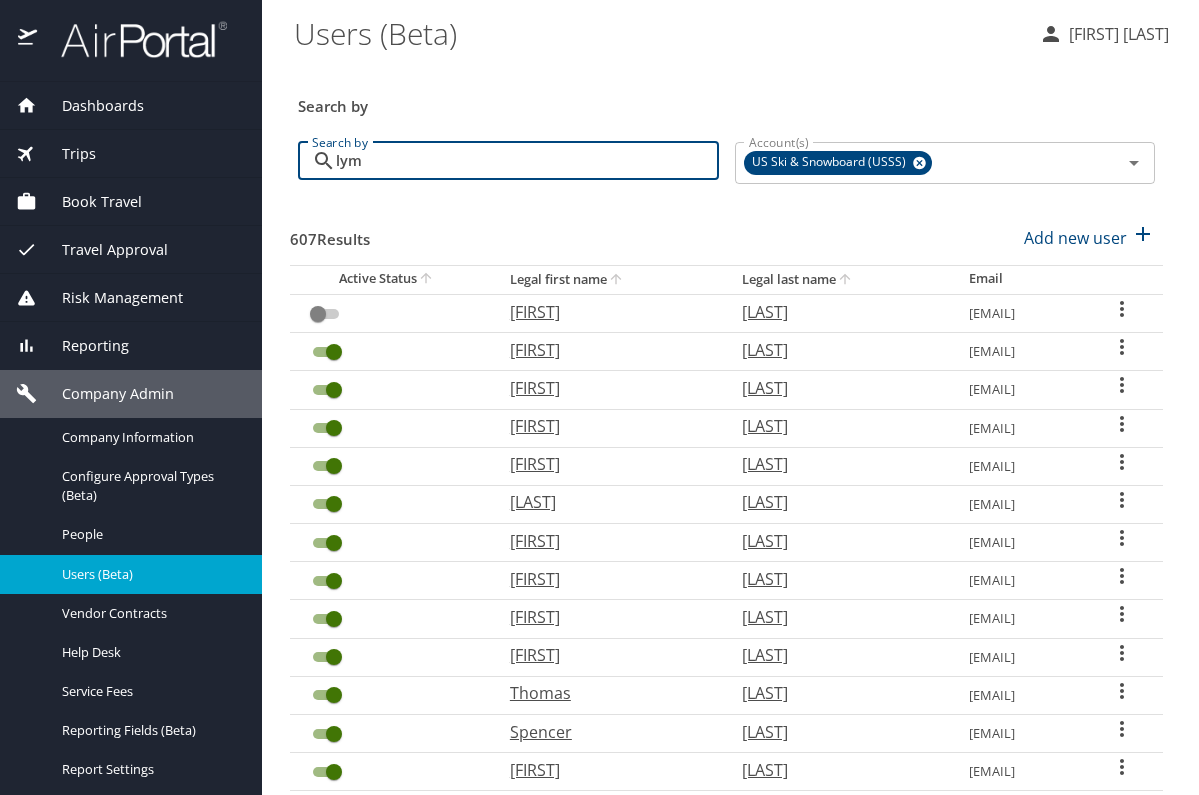 checkbox on "true" 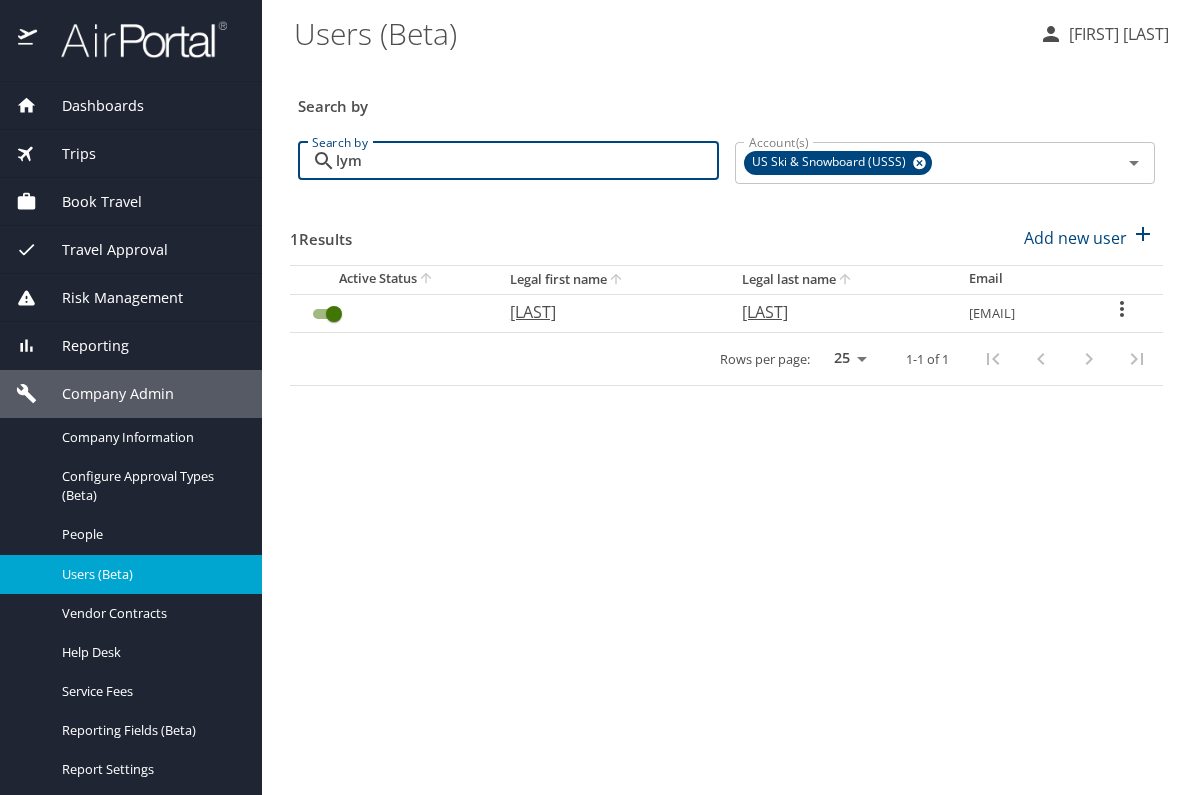 type on "lym" 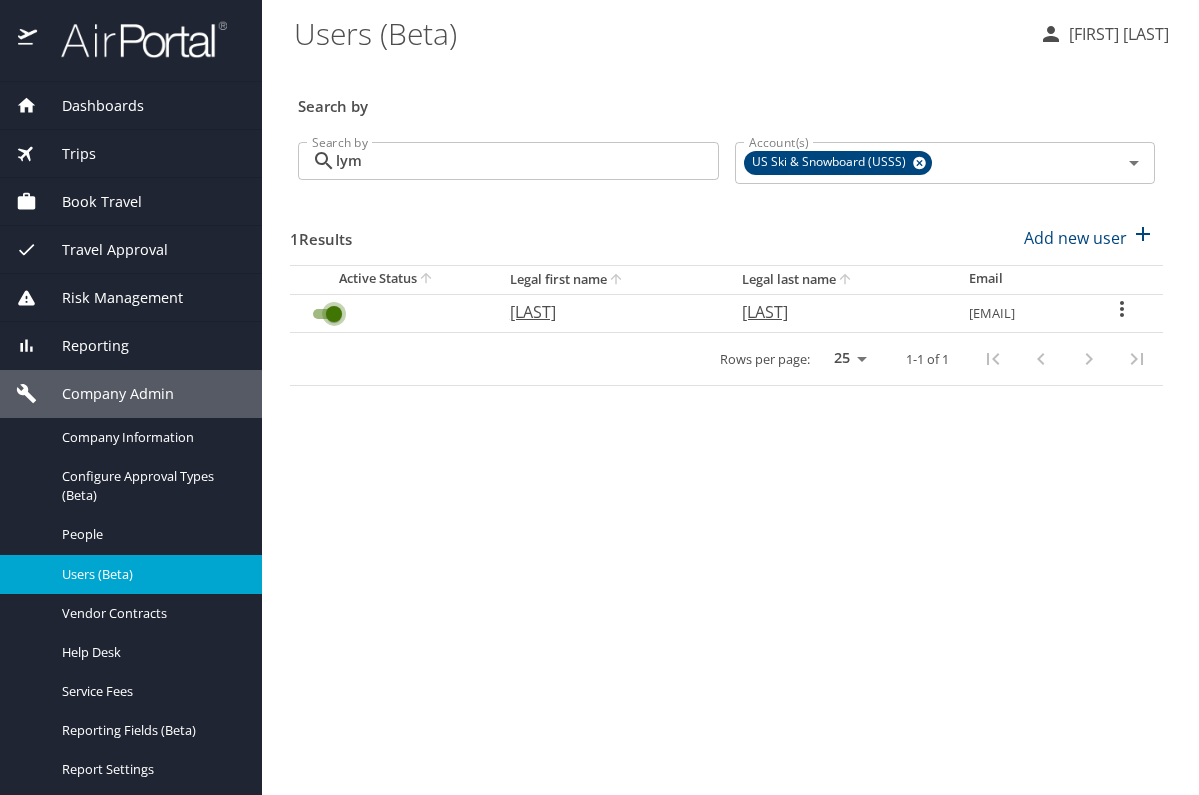 click at bounding box center [334, 314] 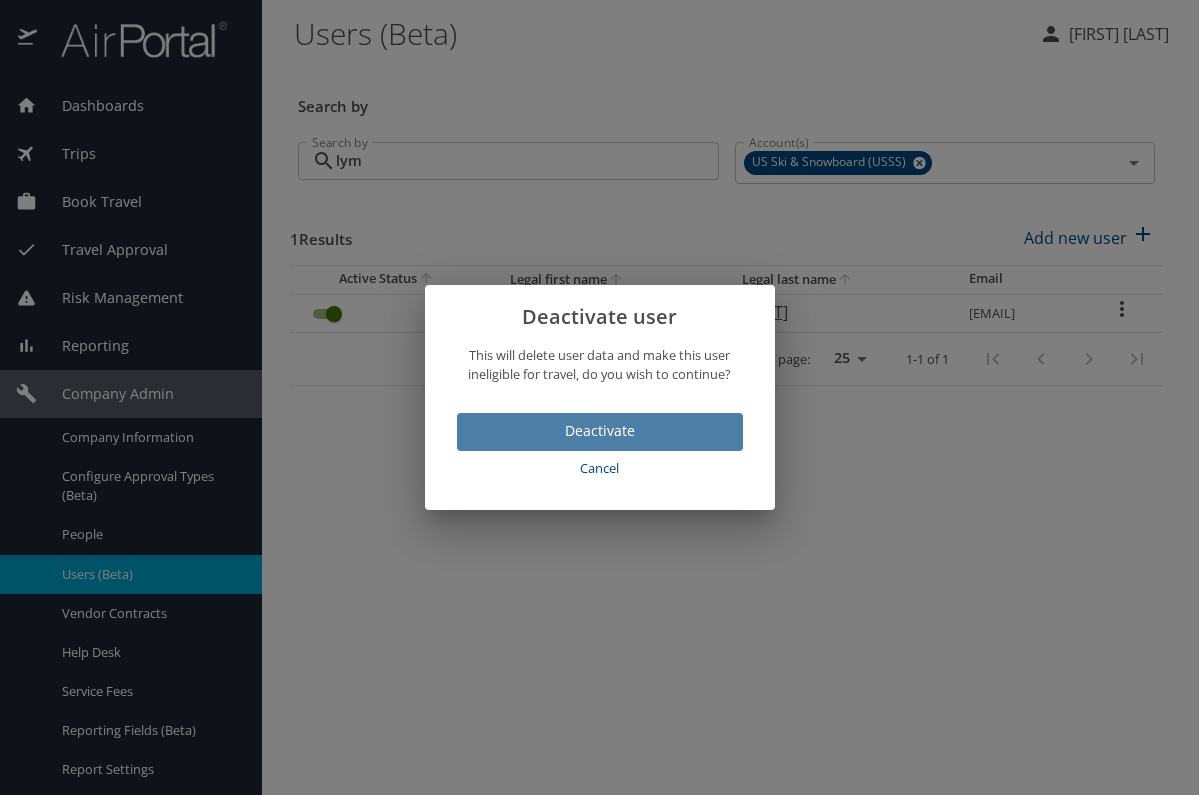 click on "Deactivate" at bounding box center (600, 431) 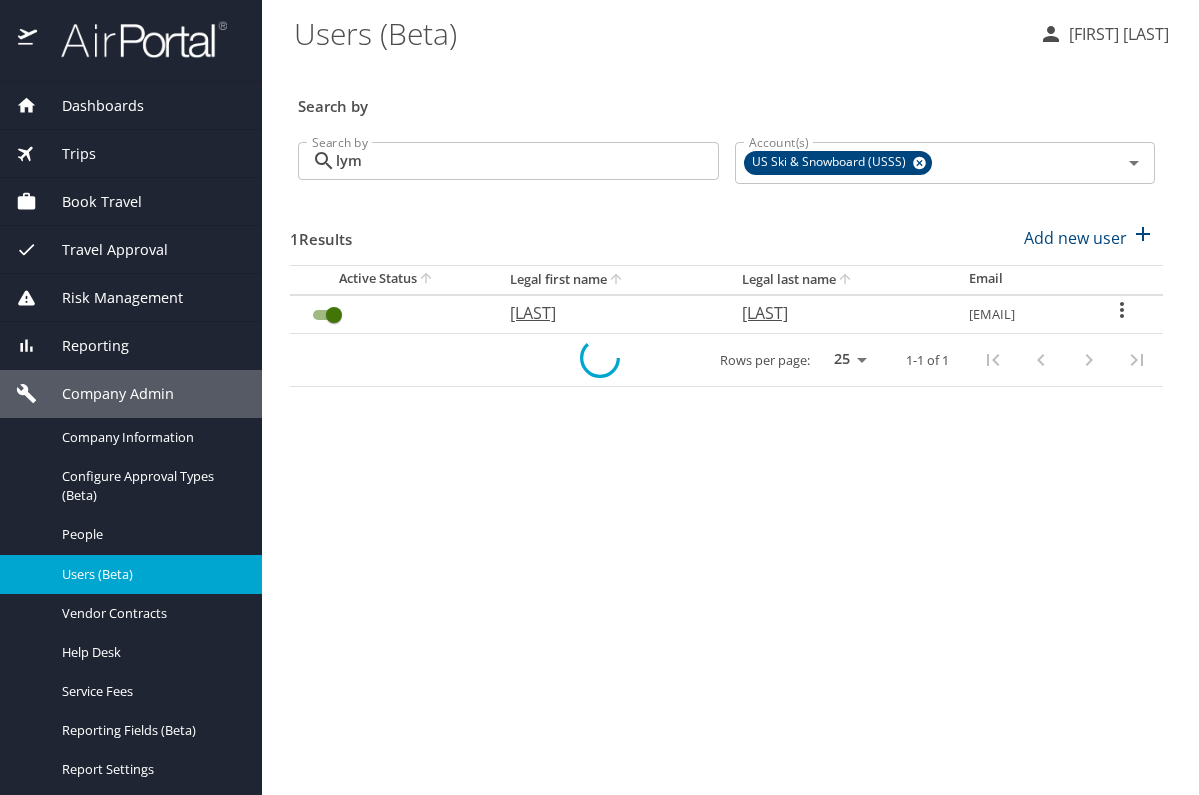 checkbox on "false" 